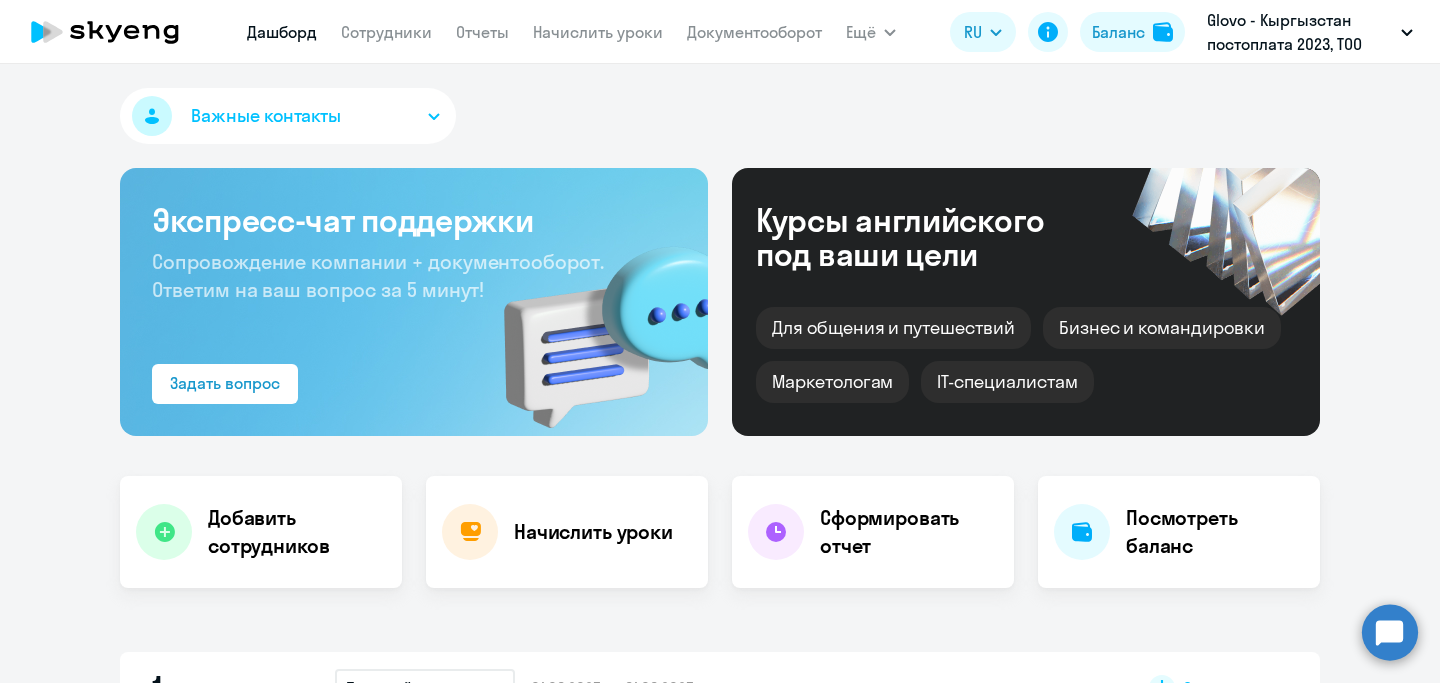 scroll, scrollTop: 0, scrollLeft: 0, axis: both 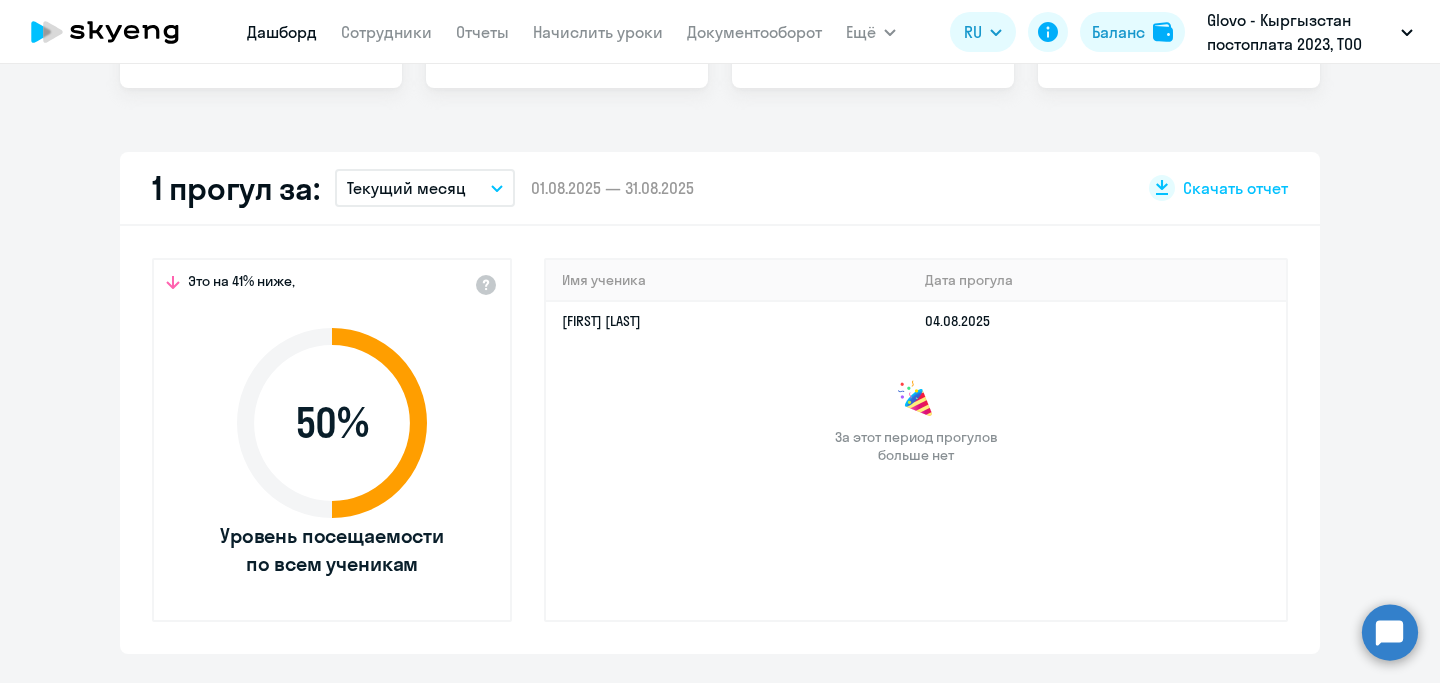 click on "Текущий месяц" at bounding box center [406, 188] 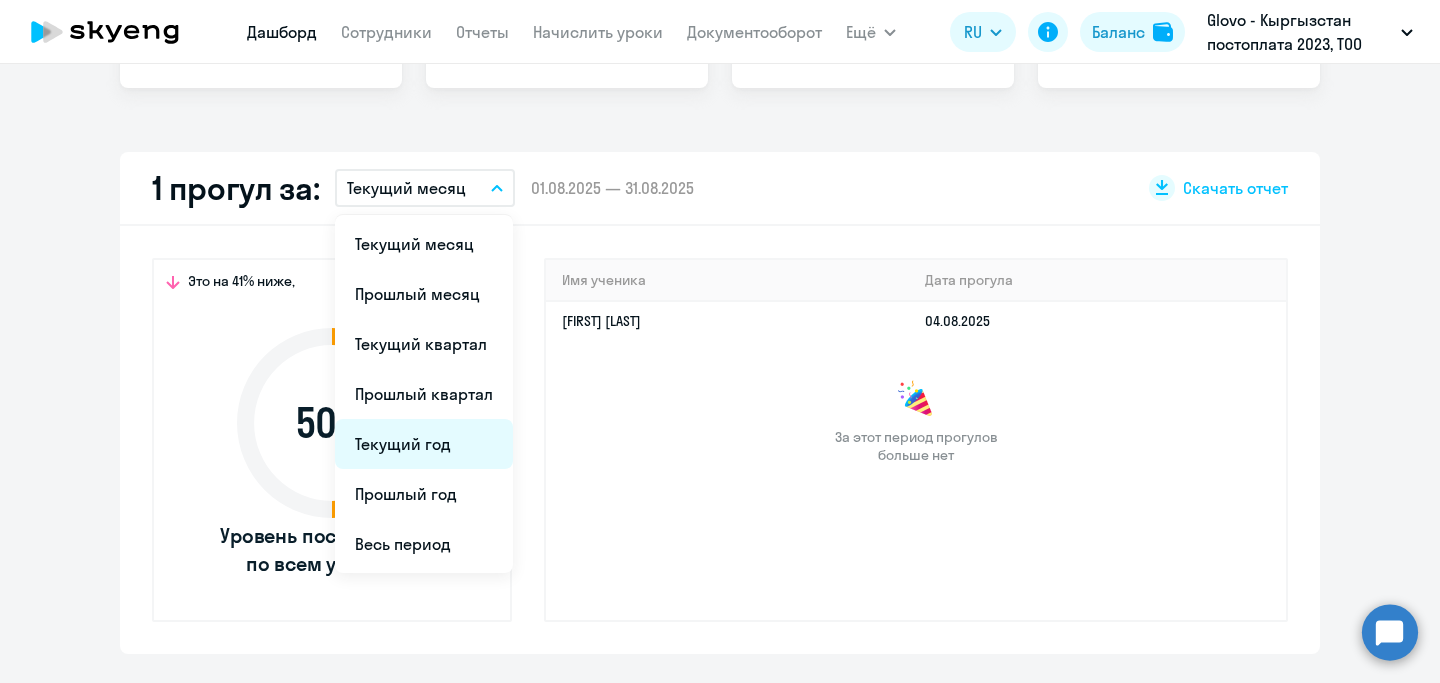 click on "Текущий год" at bounding box center (424, 444) 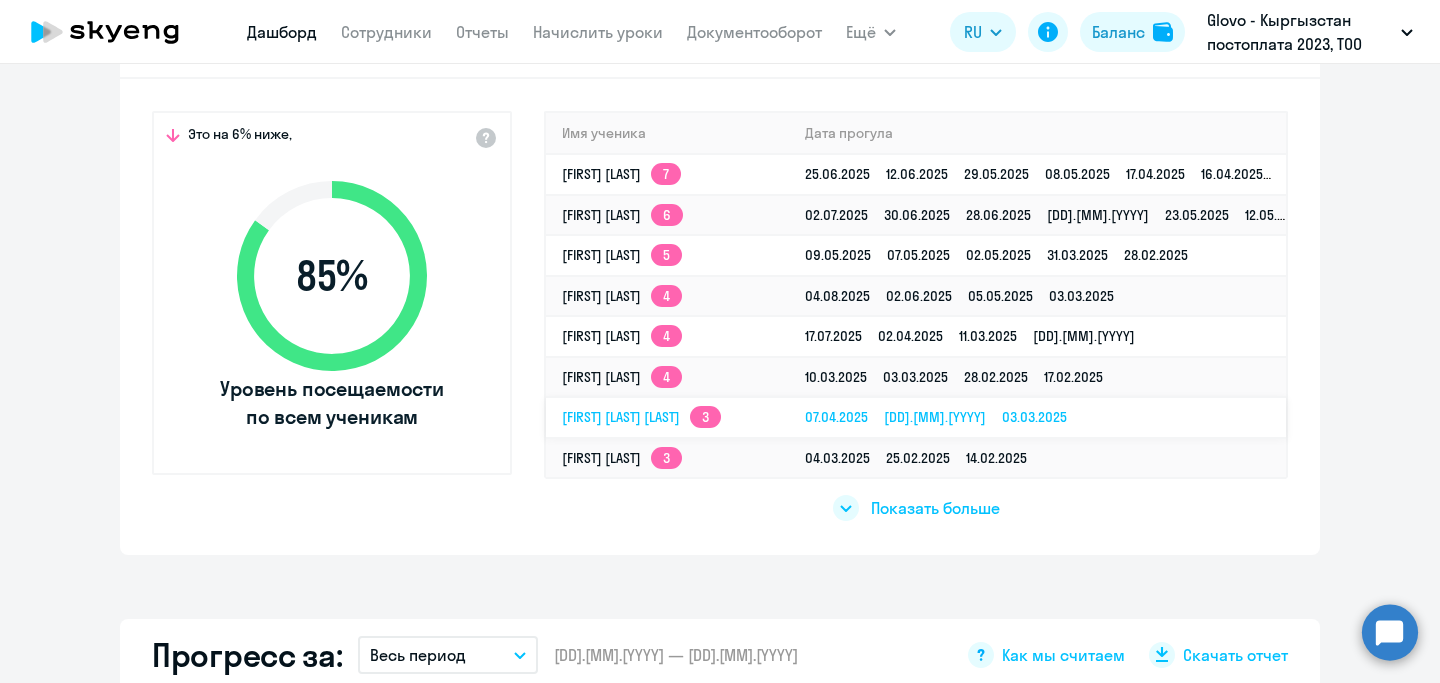 scroll, scrollTop: 600, scrollLeft: 0, axis: vertical 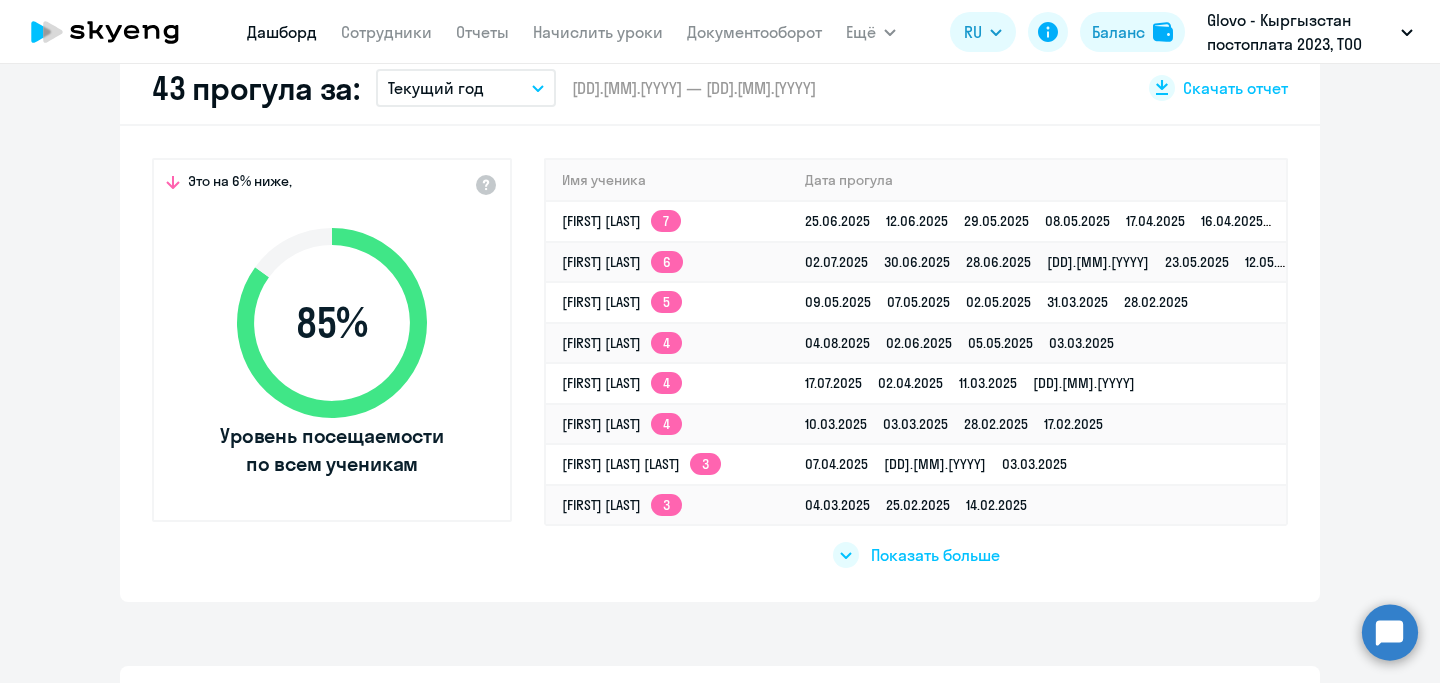 click on "Дашборд
Сотрудники
Отчеты
Начислить уроки
Документооборот" 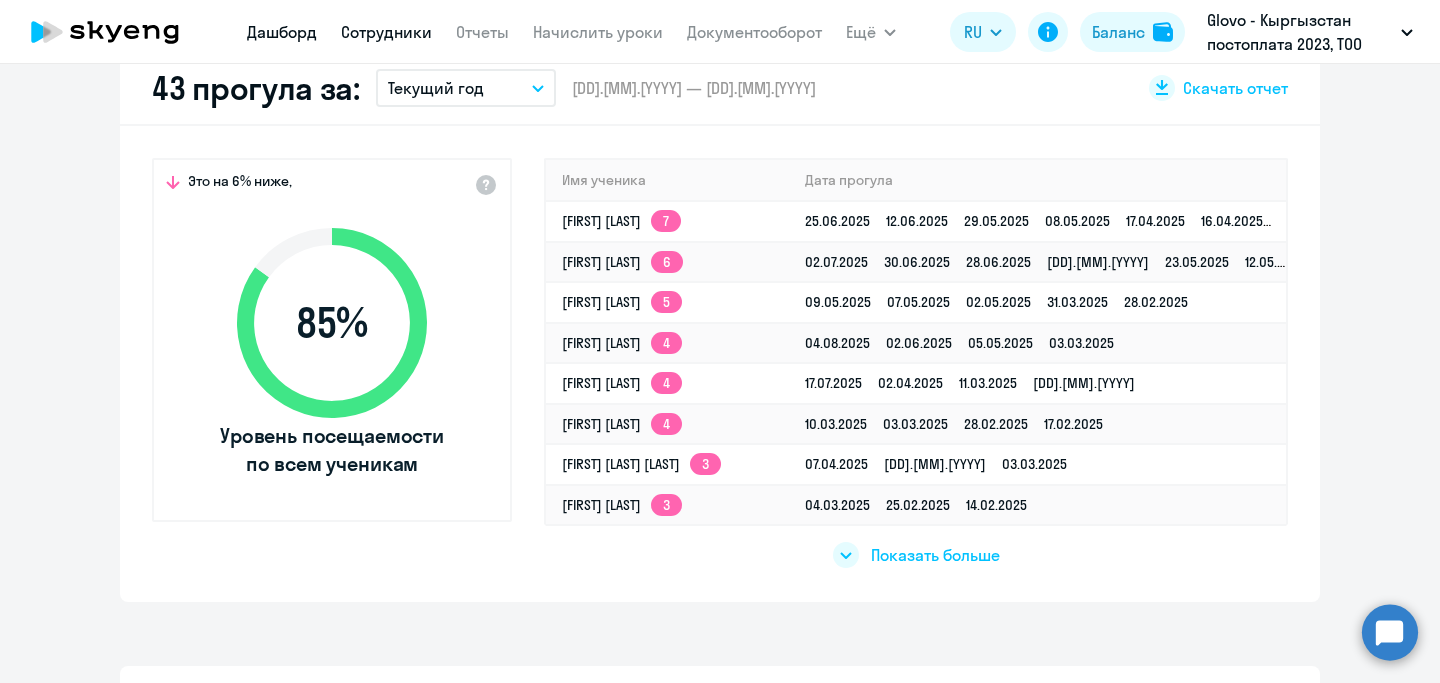 click on "Сотрудники" at bounding box center [386, 32] 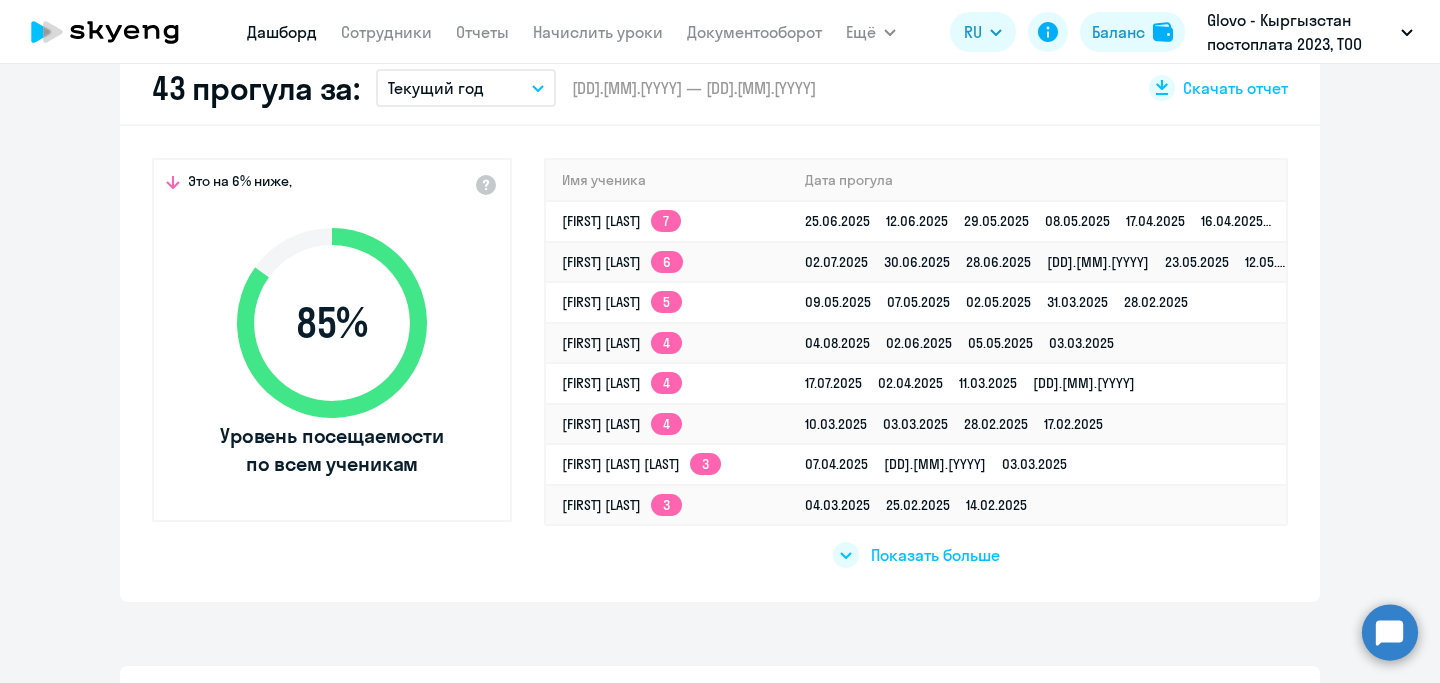 scroll, scrollTop: 0, scrollLeft: 0, axis: both 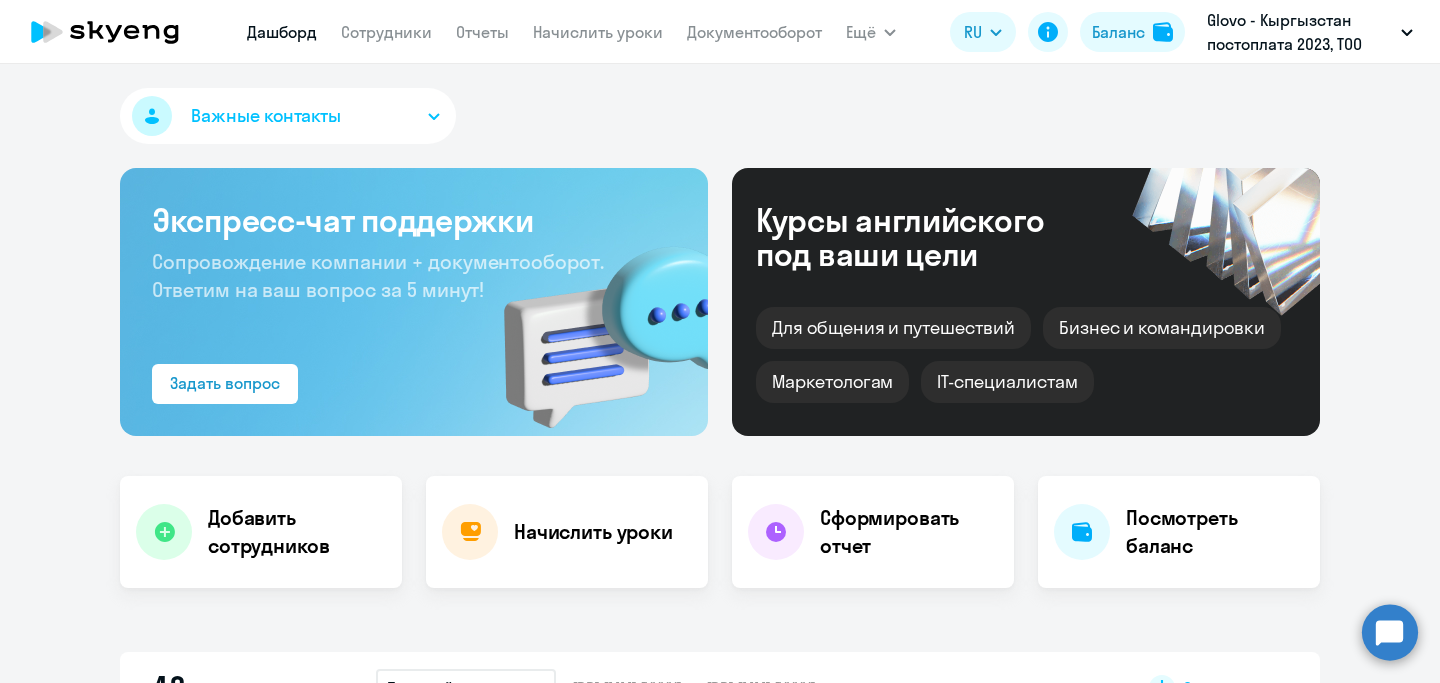select on "30" 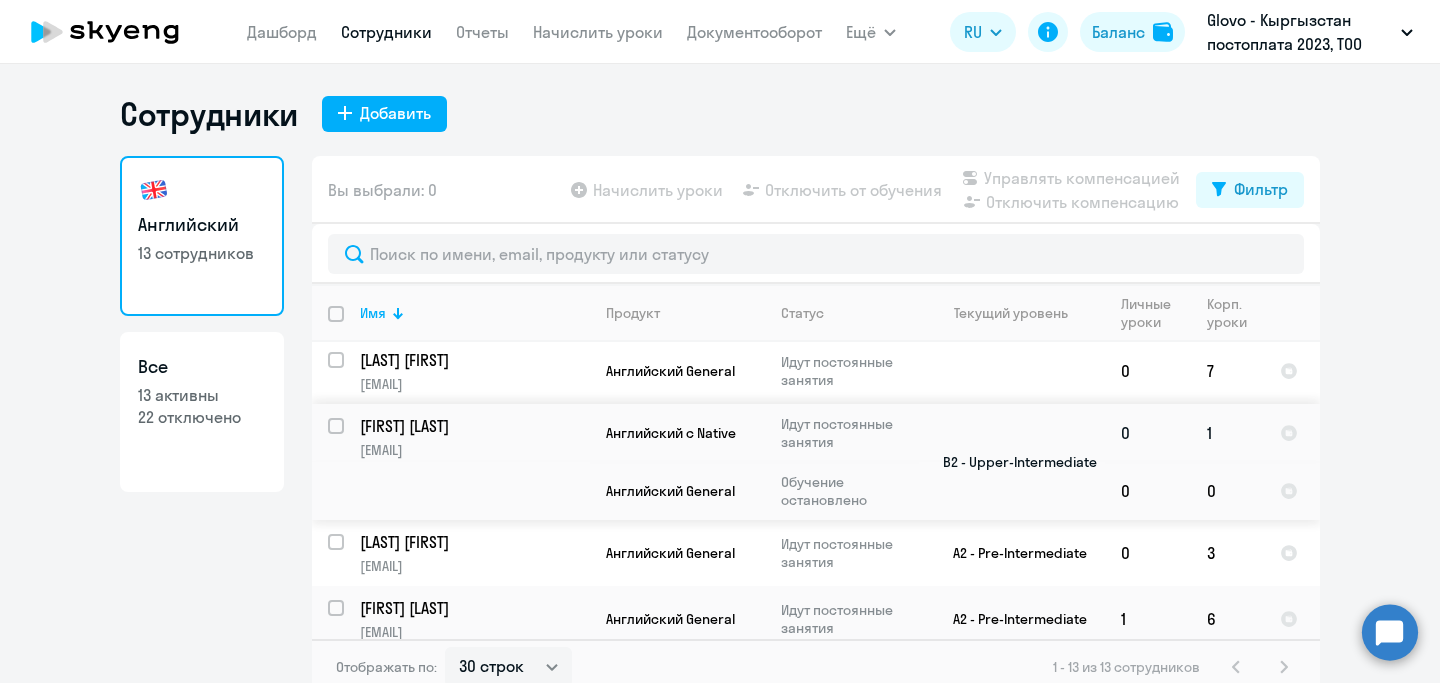 scroll, scrollTop: 600, scrollLeft: 0, axis: vertical 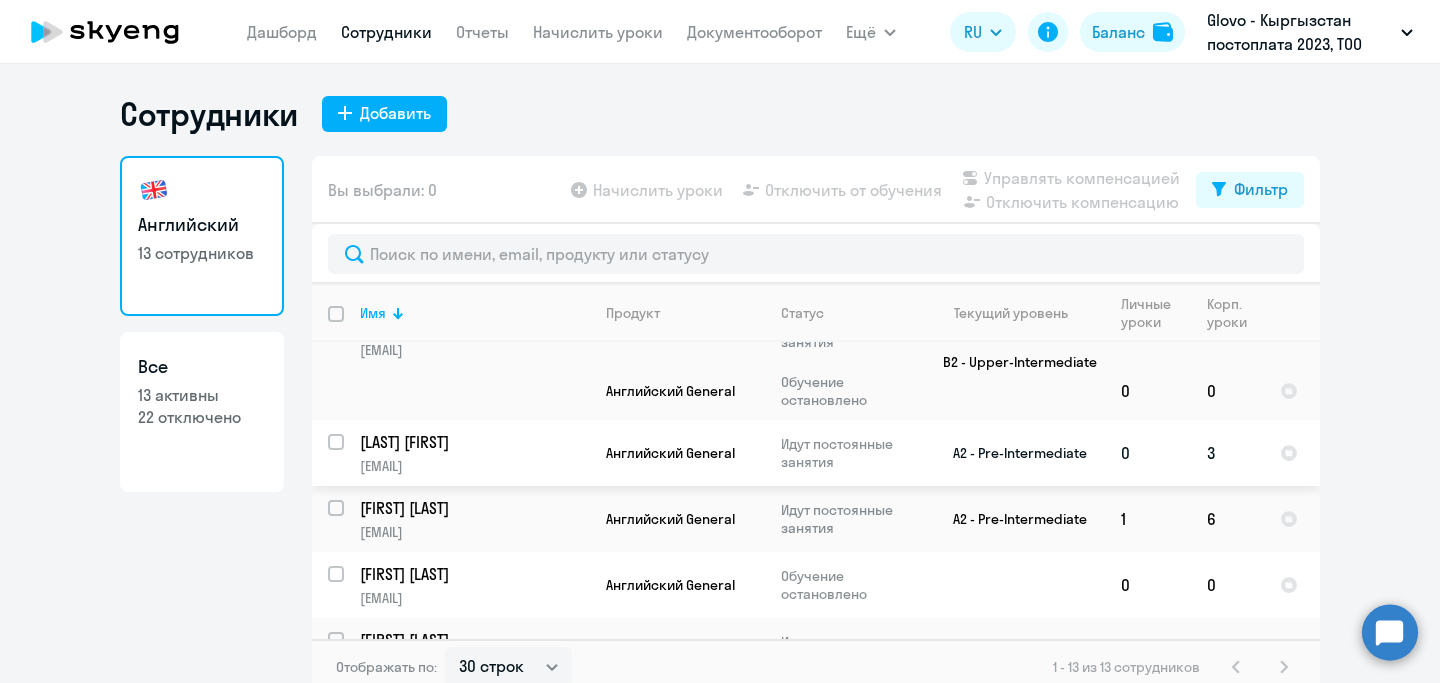 click at bounding box center (348, 454) 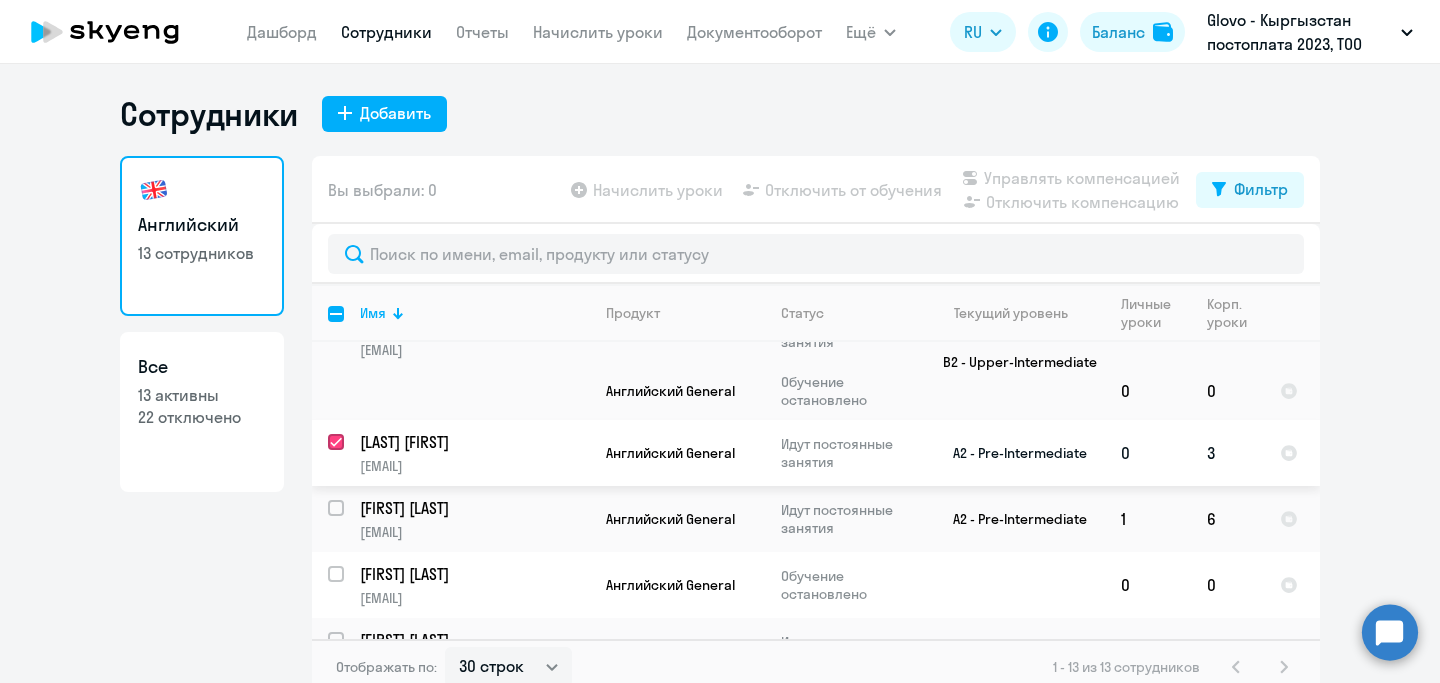 checkbox on "true" 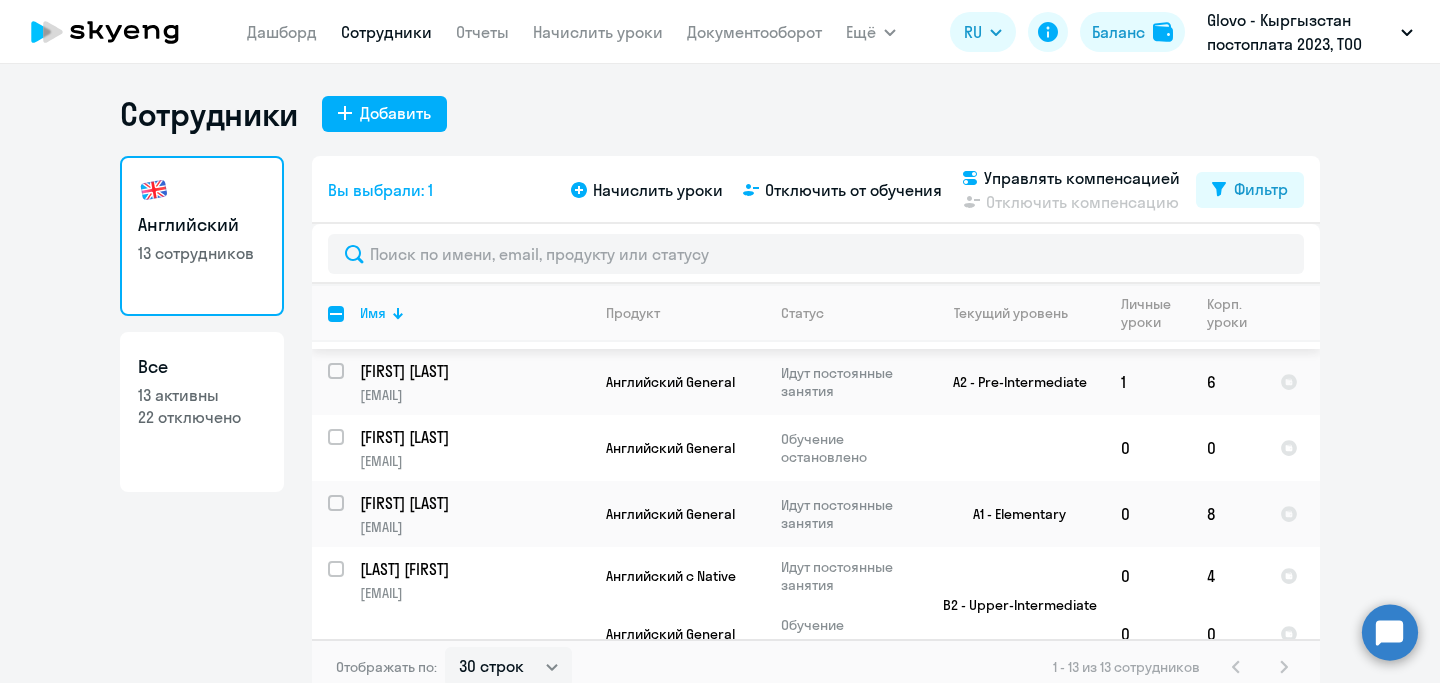 scroll, scrollTop: 748, scrollLeft: 0, axis: vertical 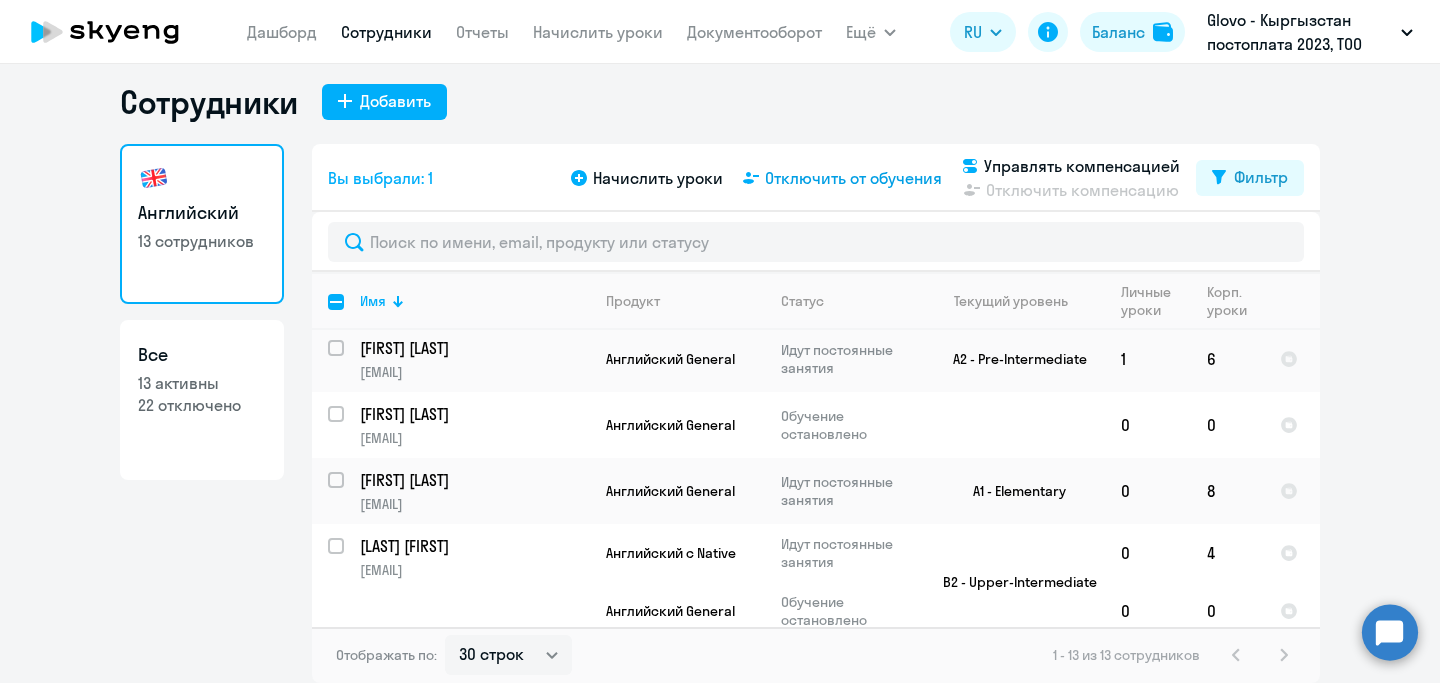 click on "Отключить от обучения" 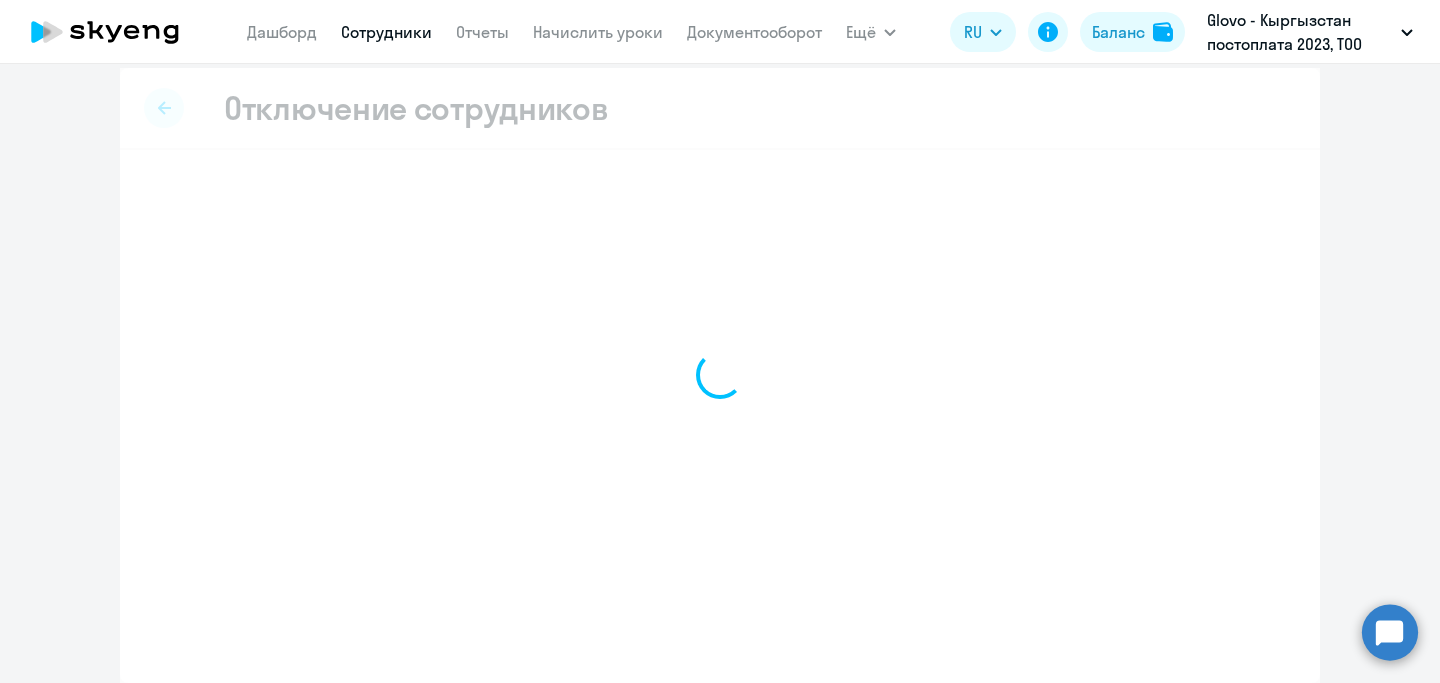 scroll, scrollTop: 11, scrollLeft: 0, axis: vertical 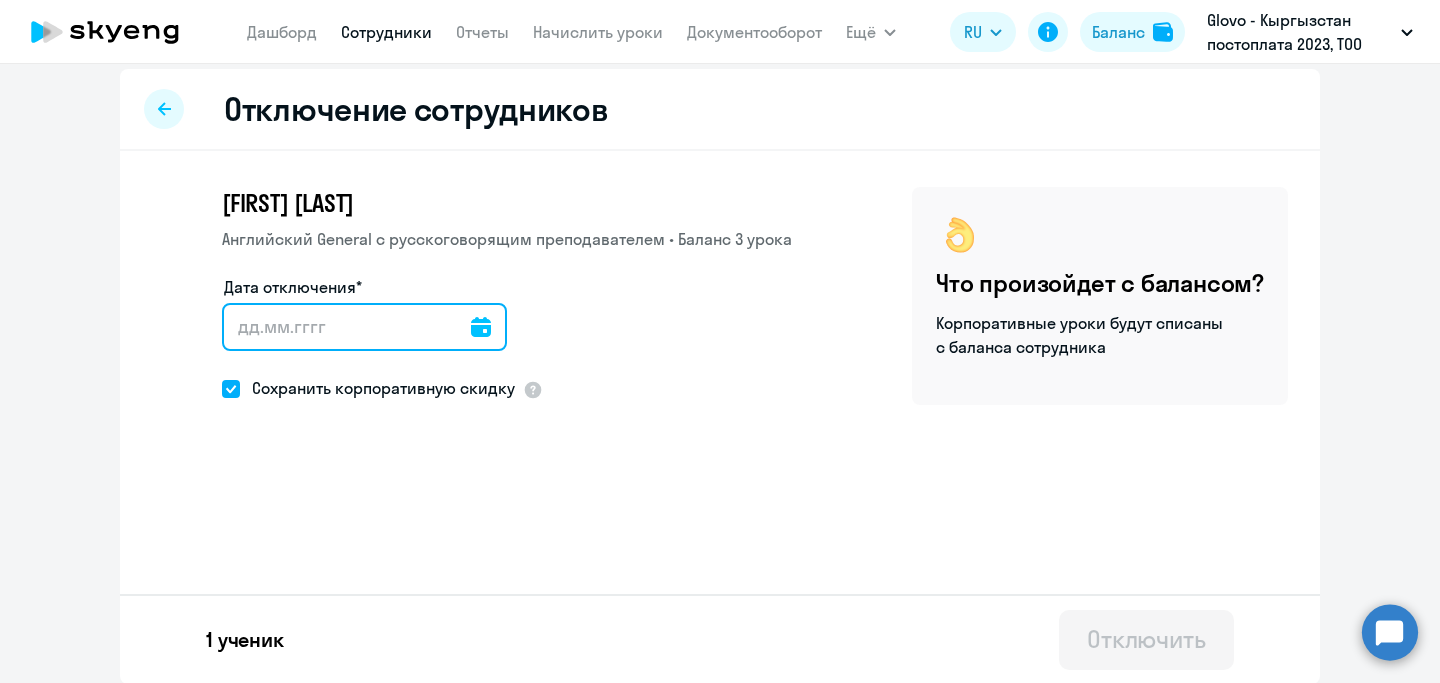 click on "Дата отключения*" at bounding box center (364, 327) 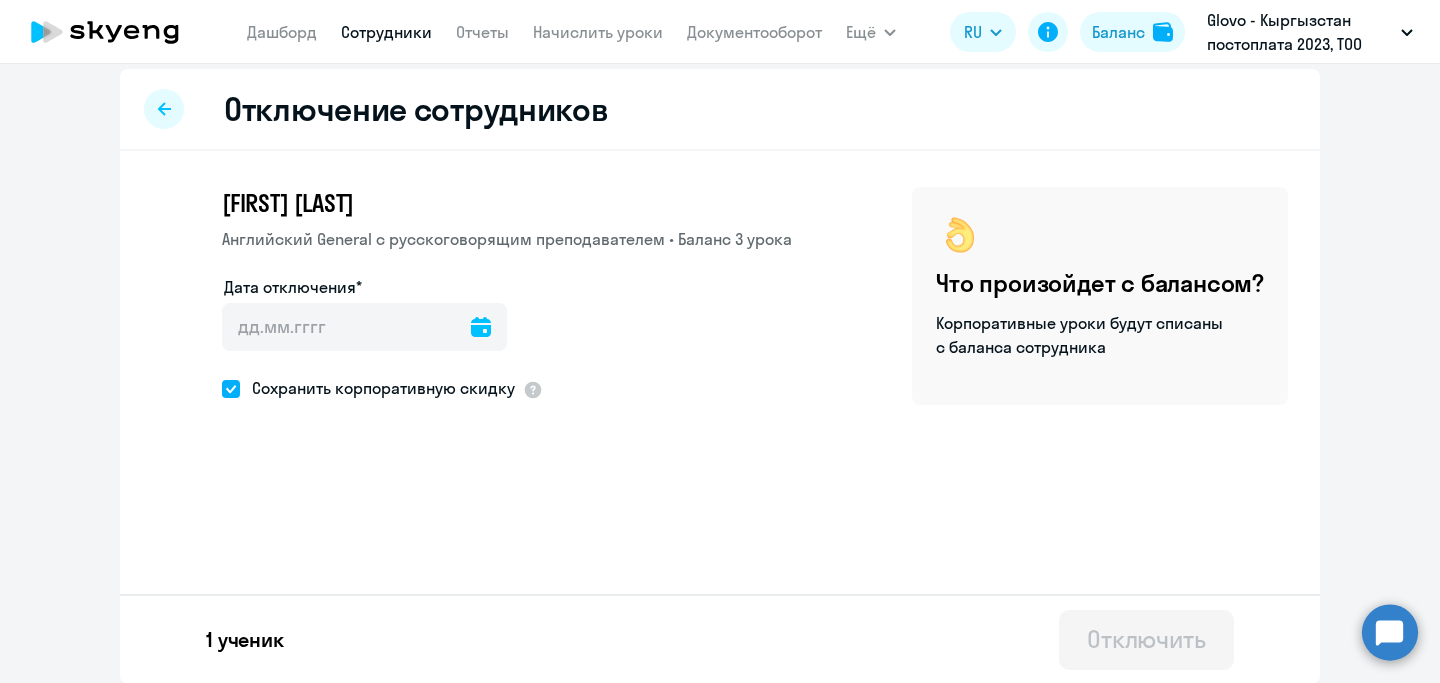 click 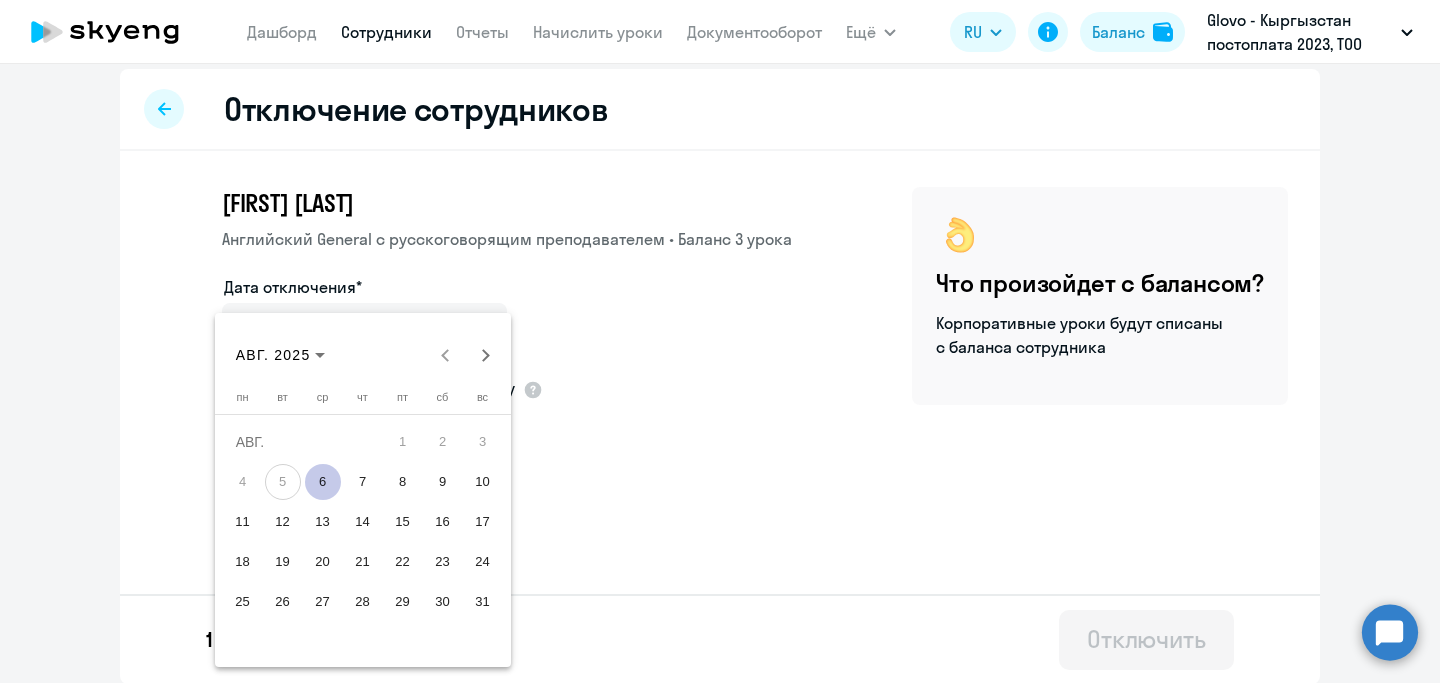 click on "6" at bounding box center (323, 482) 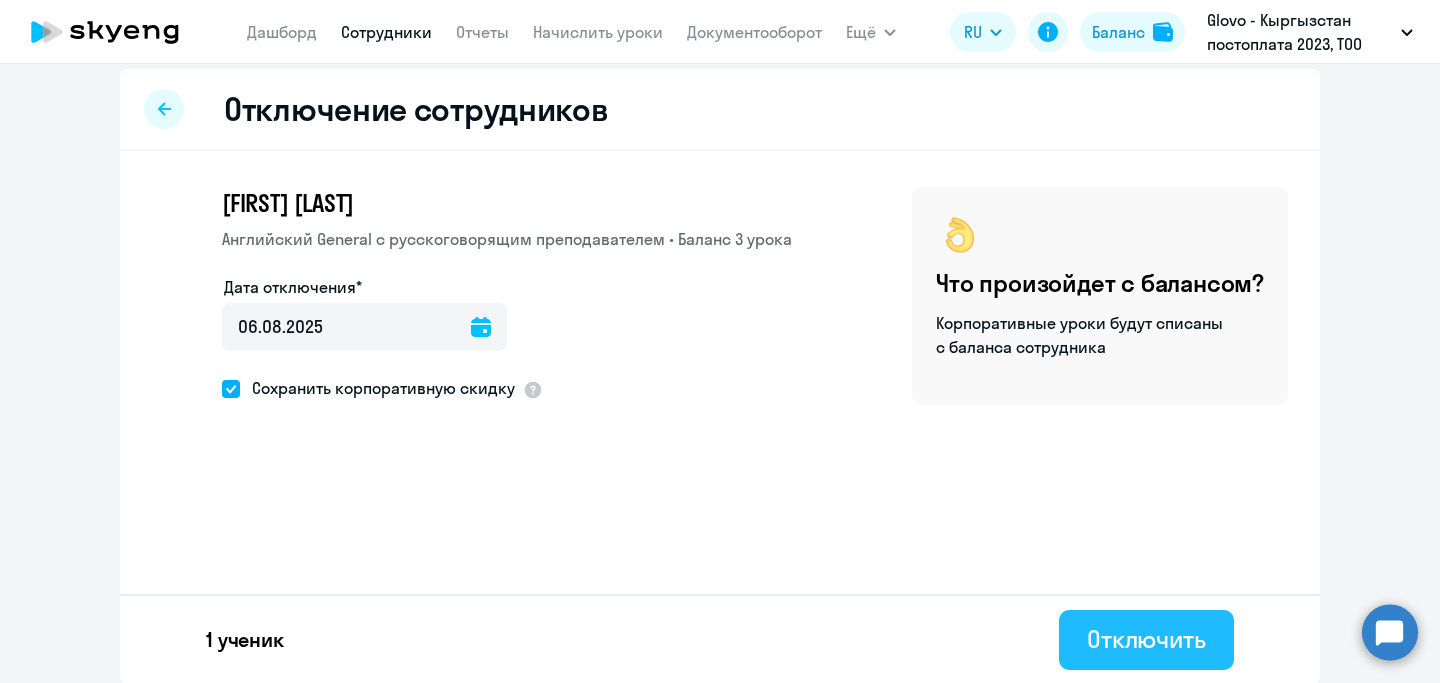 click on "Отключить" 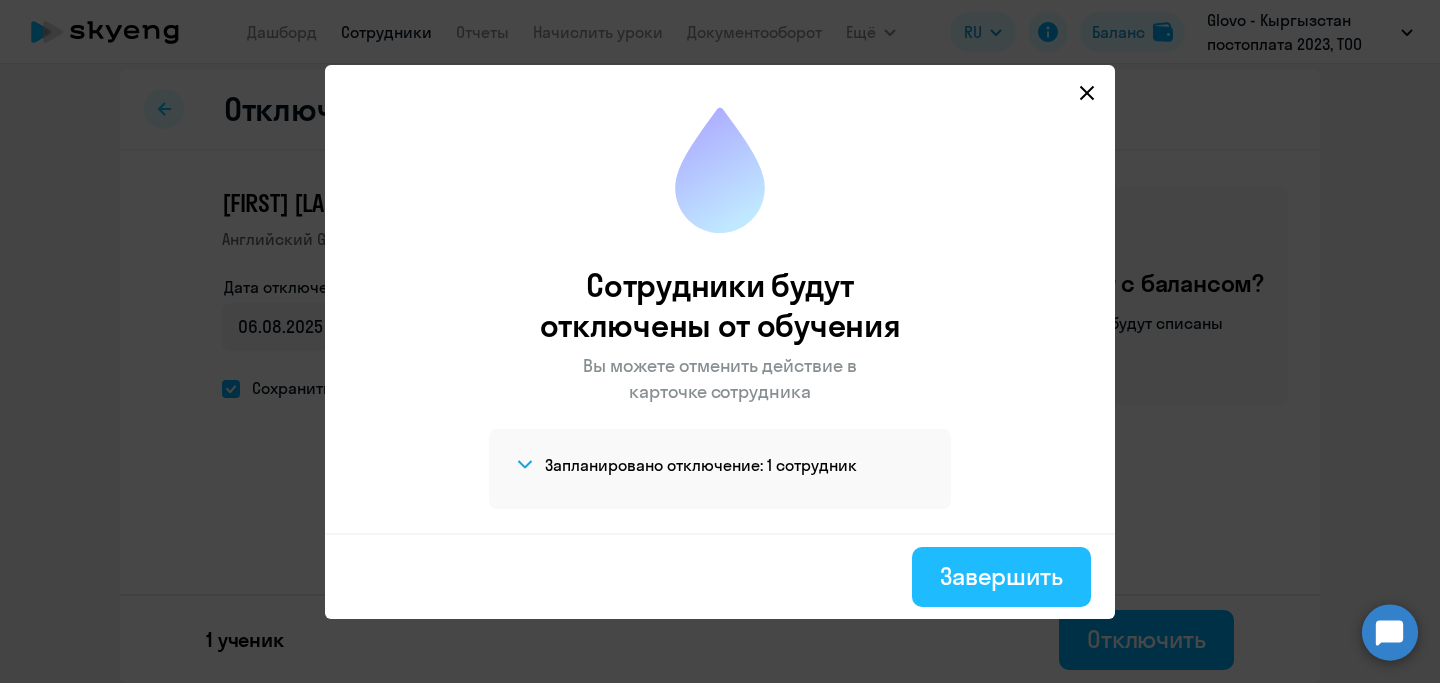 click on "Завершить" at bounding box center (1001, 576) 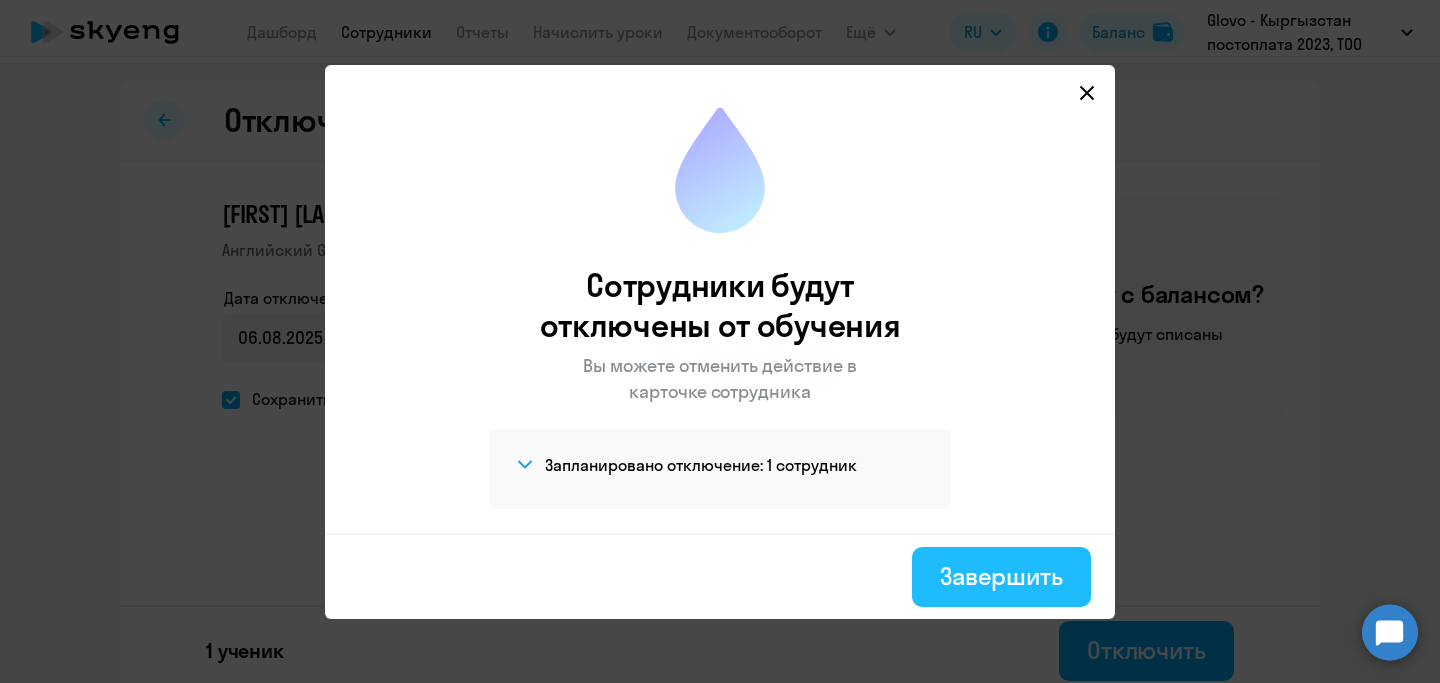 select on "30" 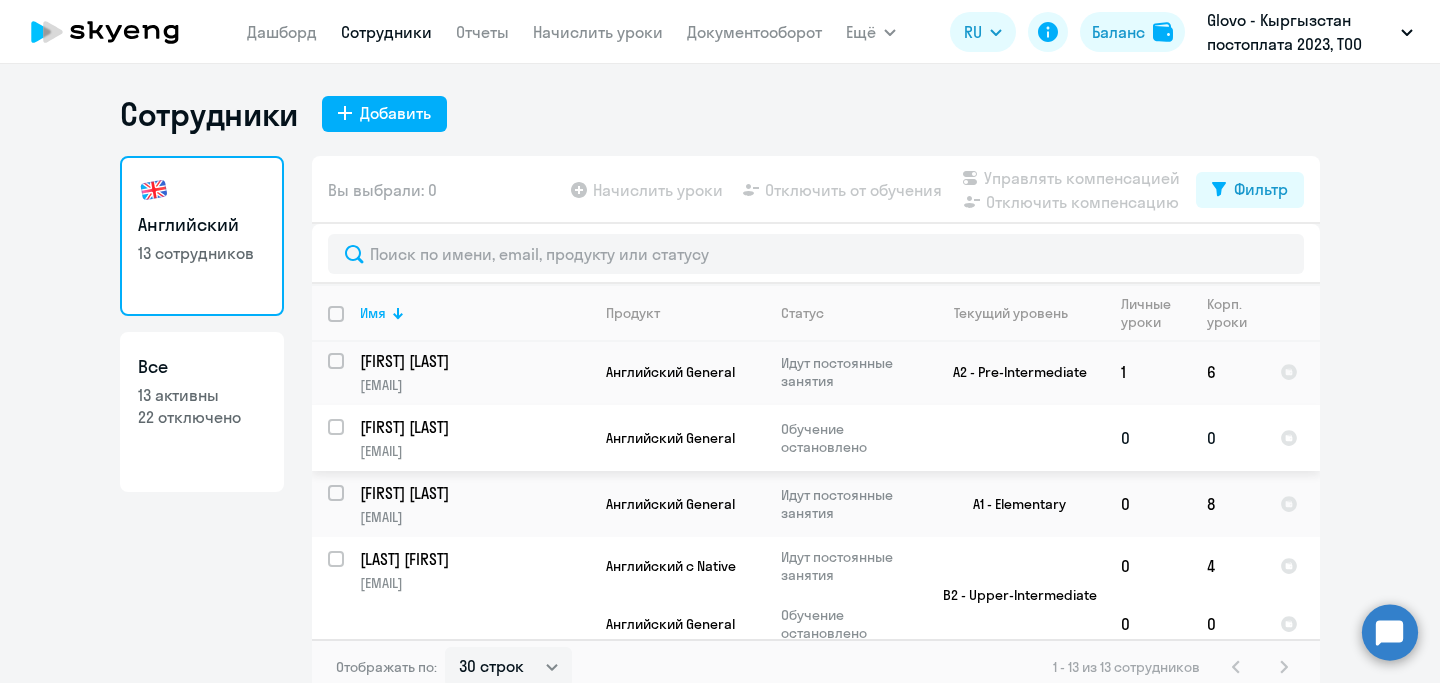 scroll, scrollTop: 748, scrollLeft: 0, axis: vertical 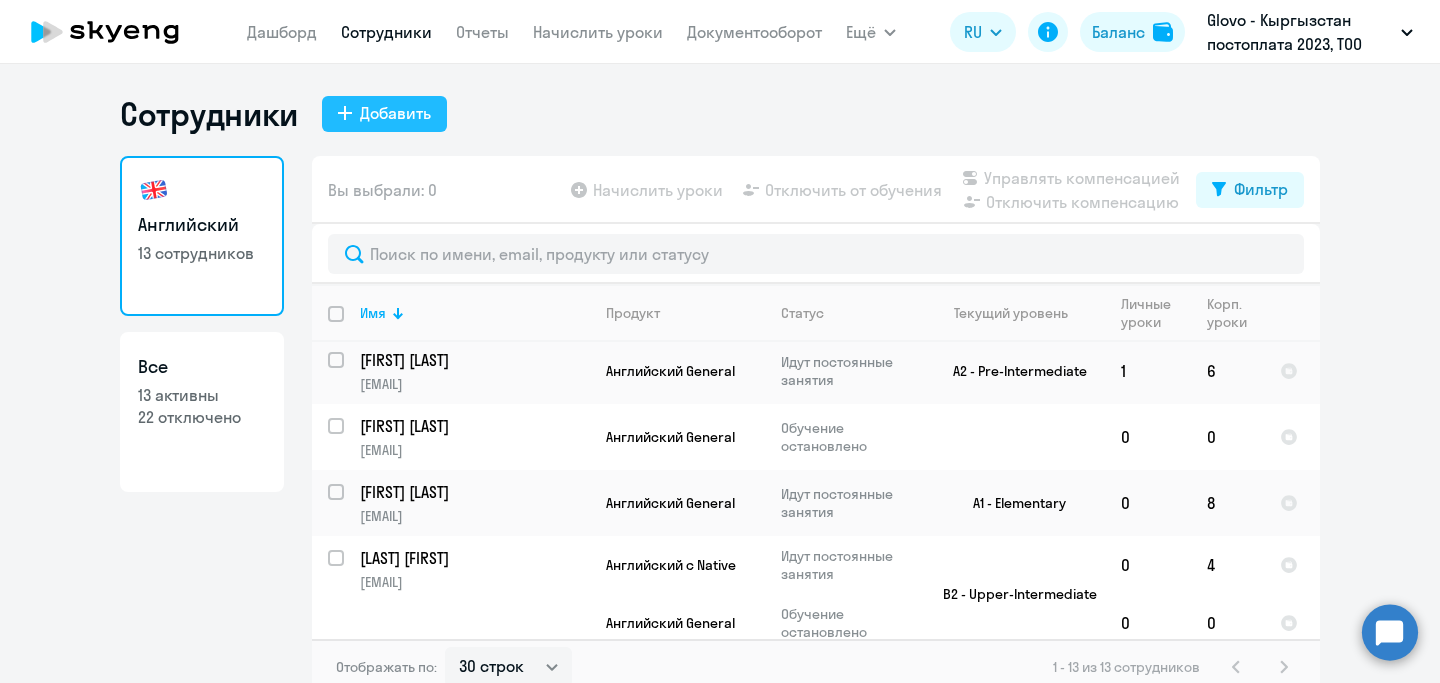 click on "Добавить" 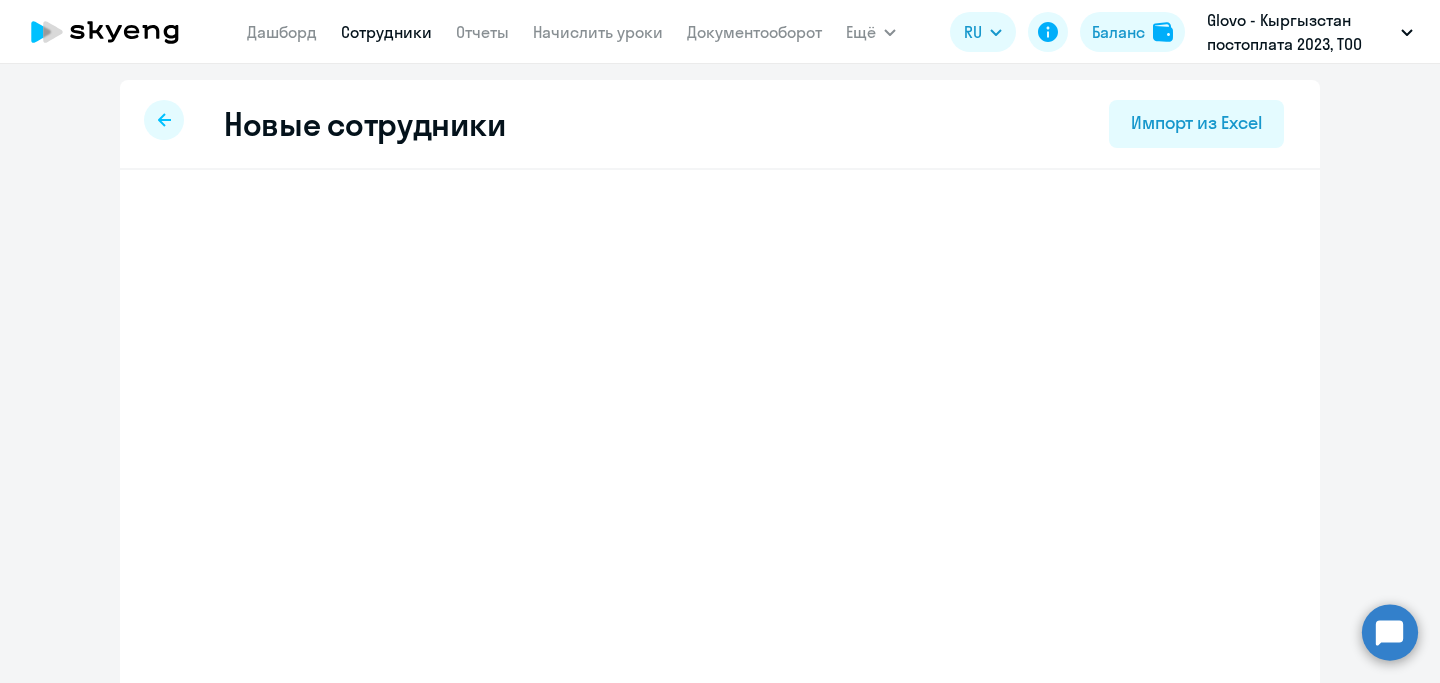 select on "english_adult_not_native_speaker" 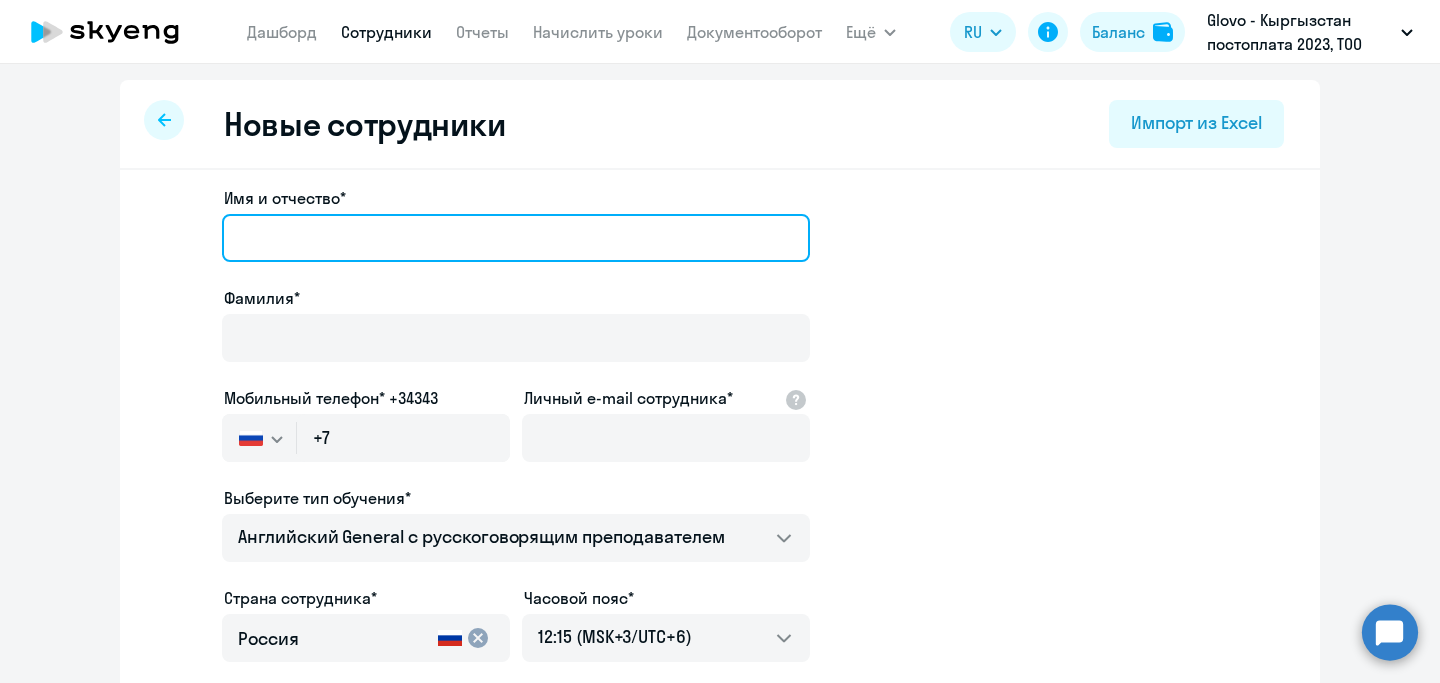 click on "Имя и отчество*" at bounding box center (516, 238) 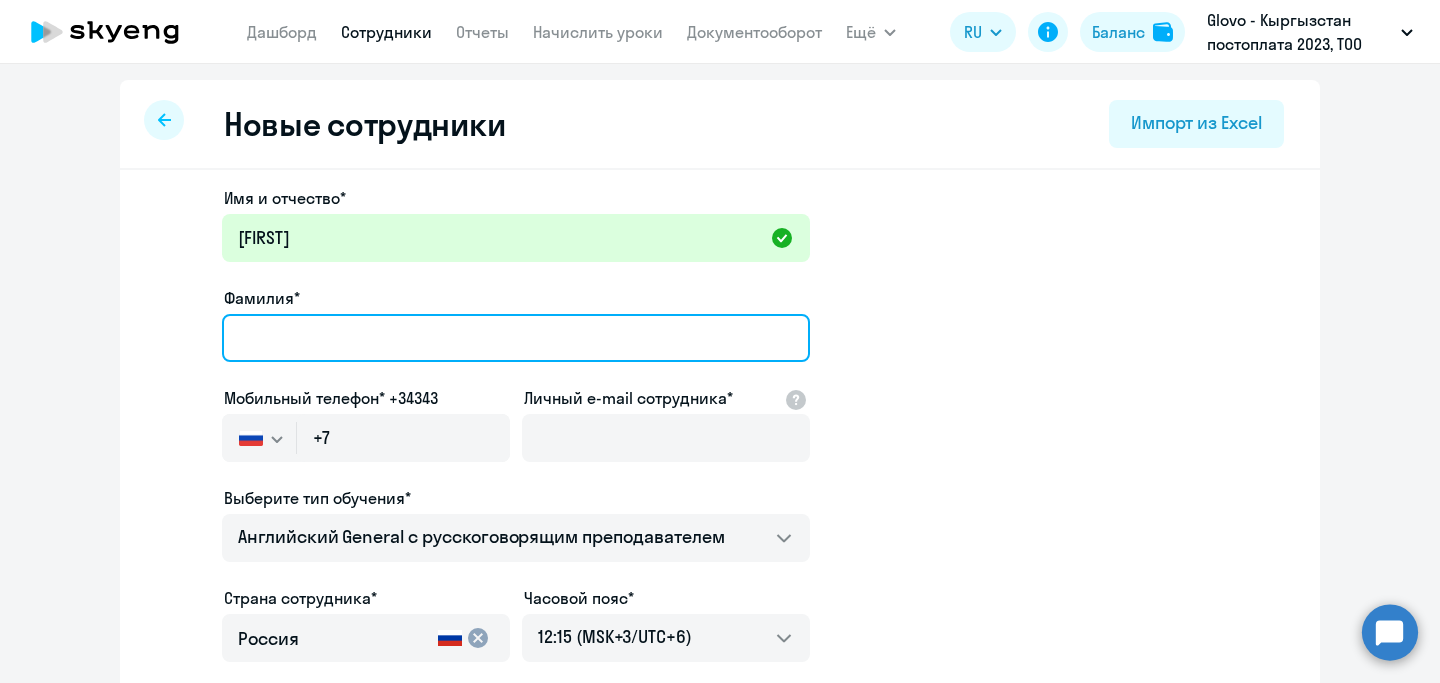 click on "Фамилия*" at bounding box center (516, 338) 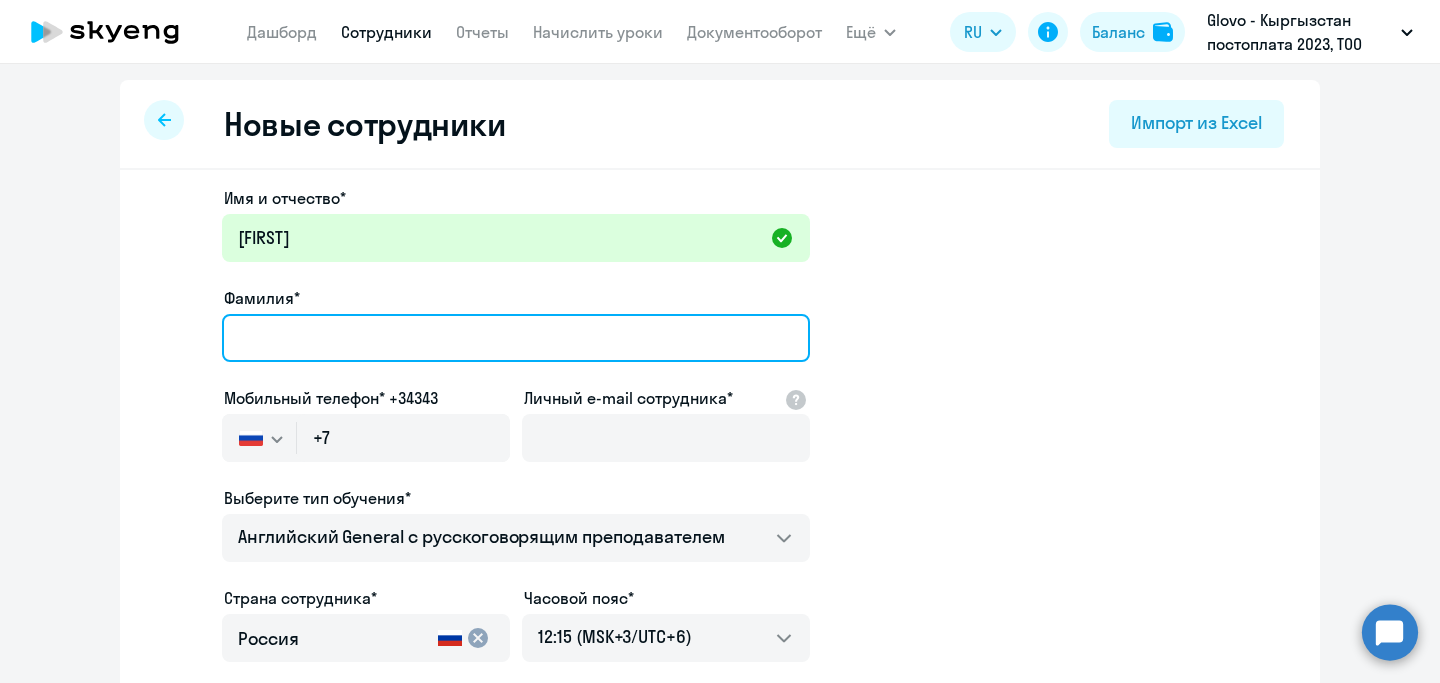type on "[LAST]" 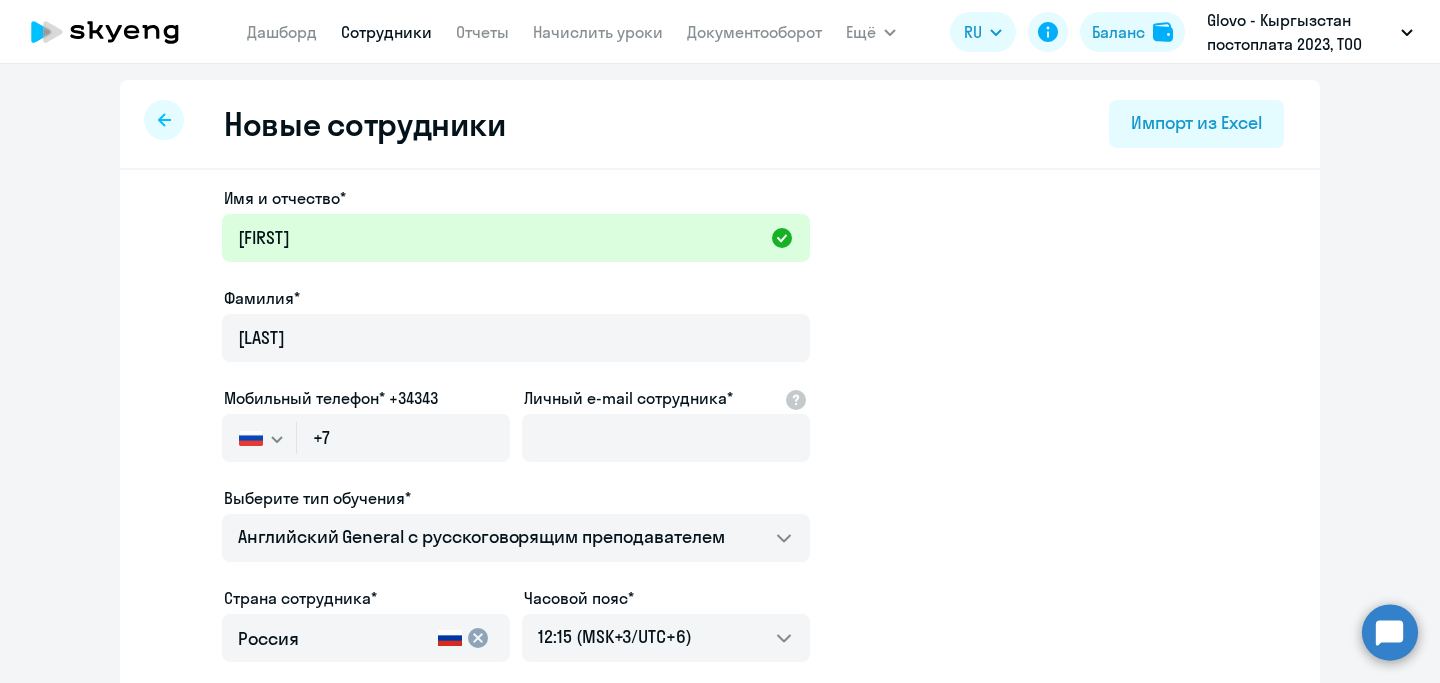 click 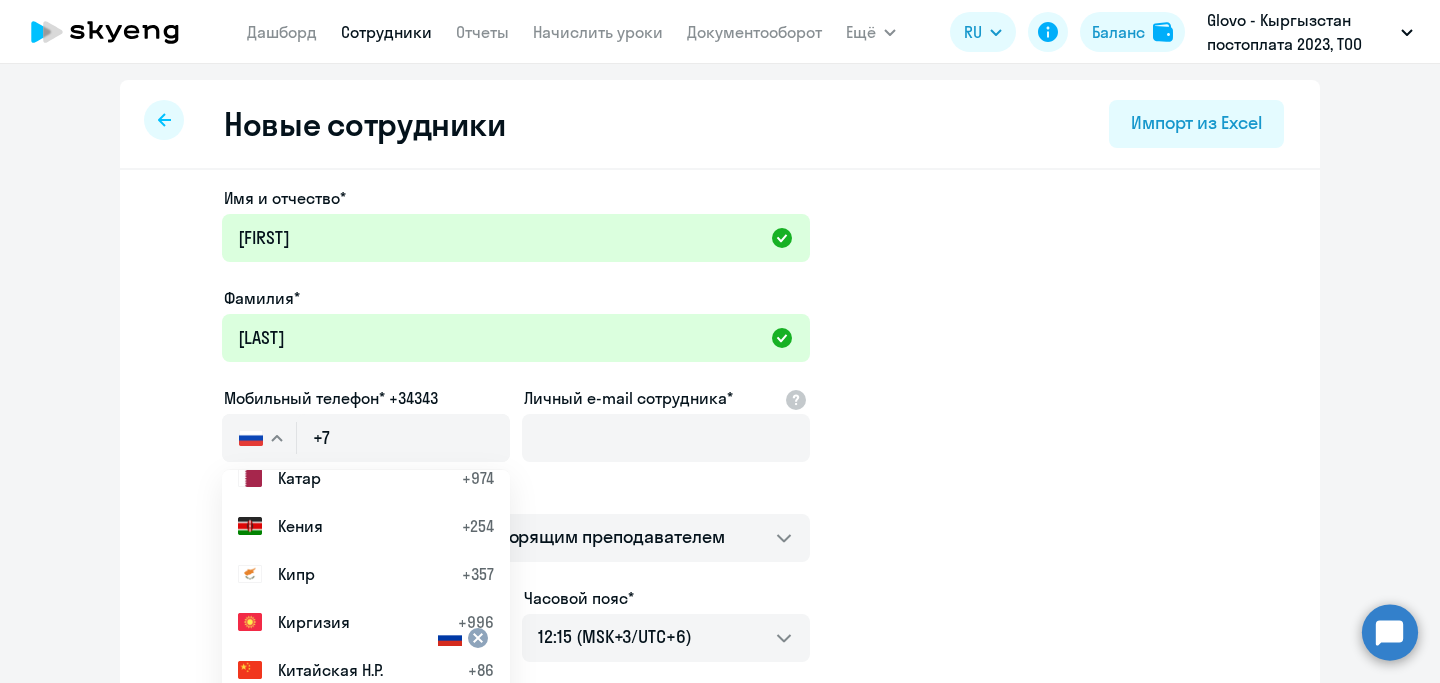scroll, scrollTop: 4200, scrollLeft: 0, axis: vertical 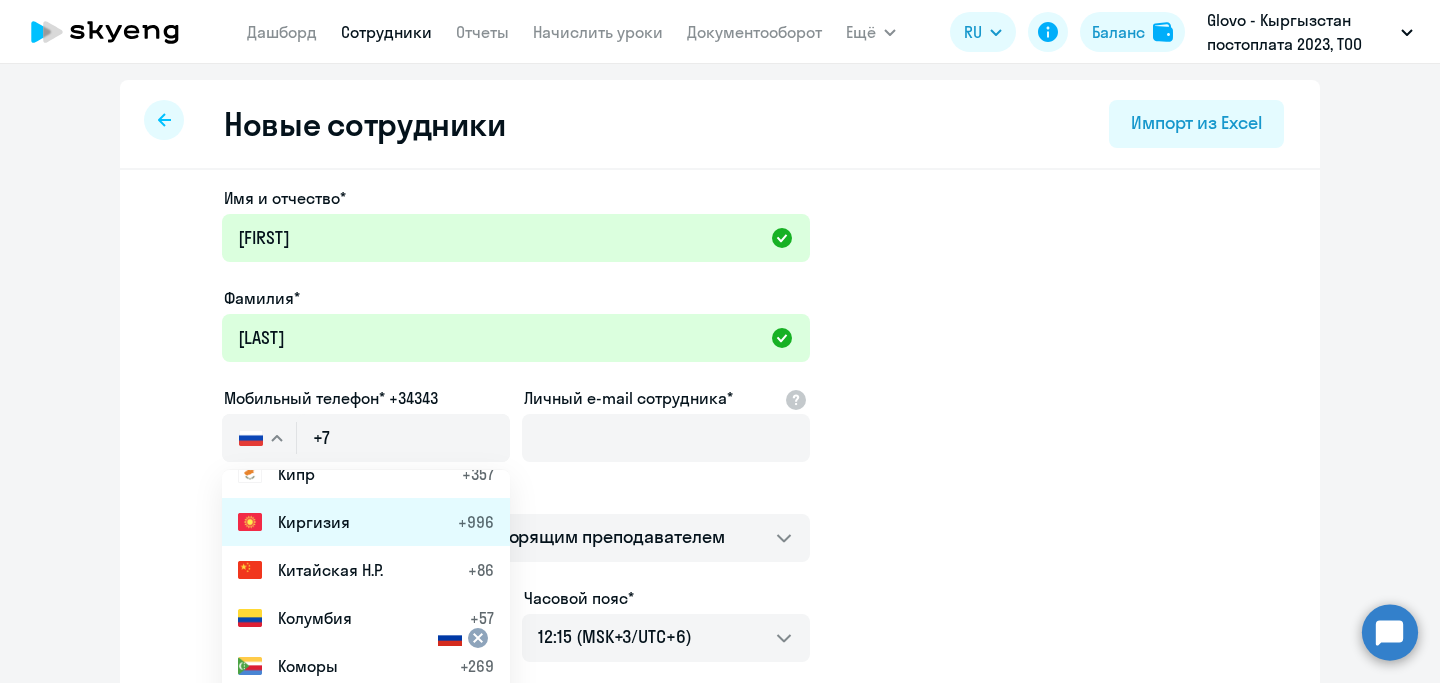 click on "Киргизия" 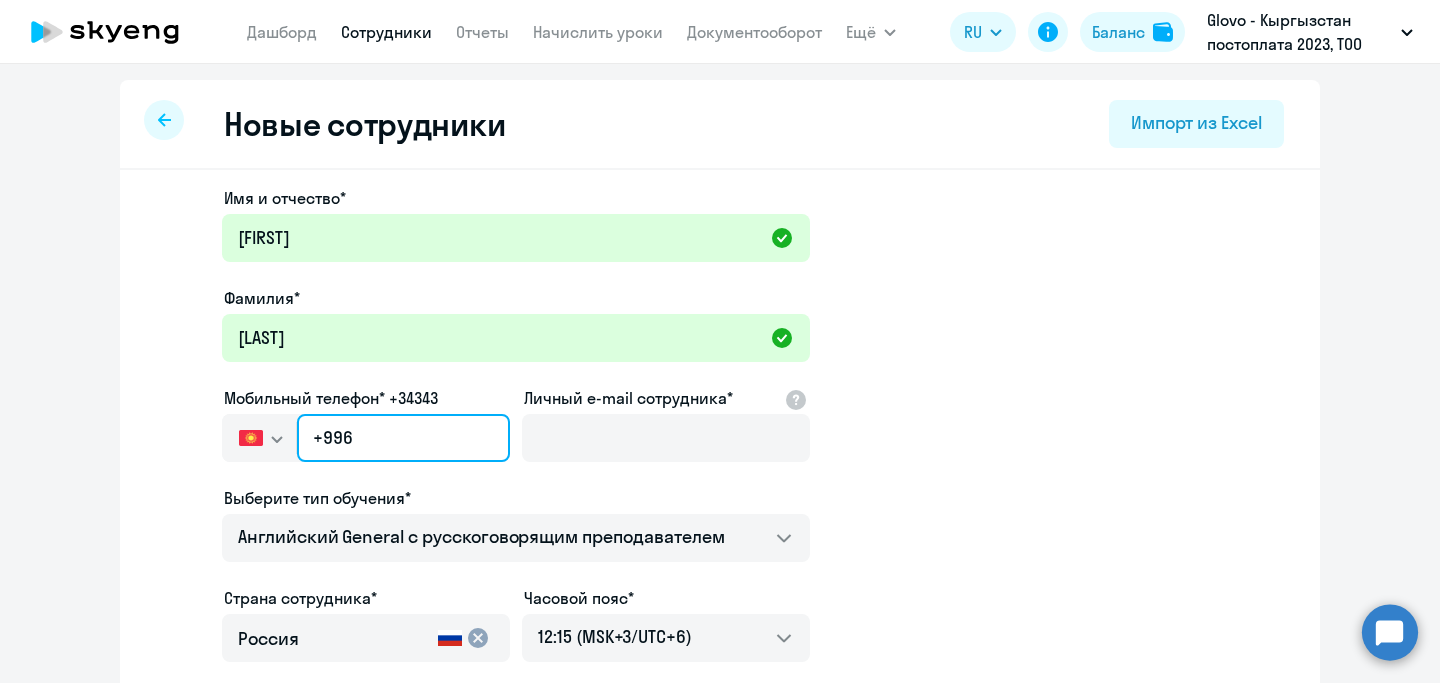 click on "+996" 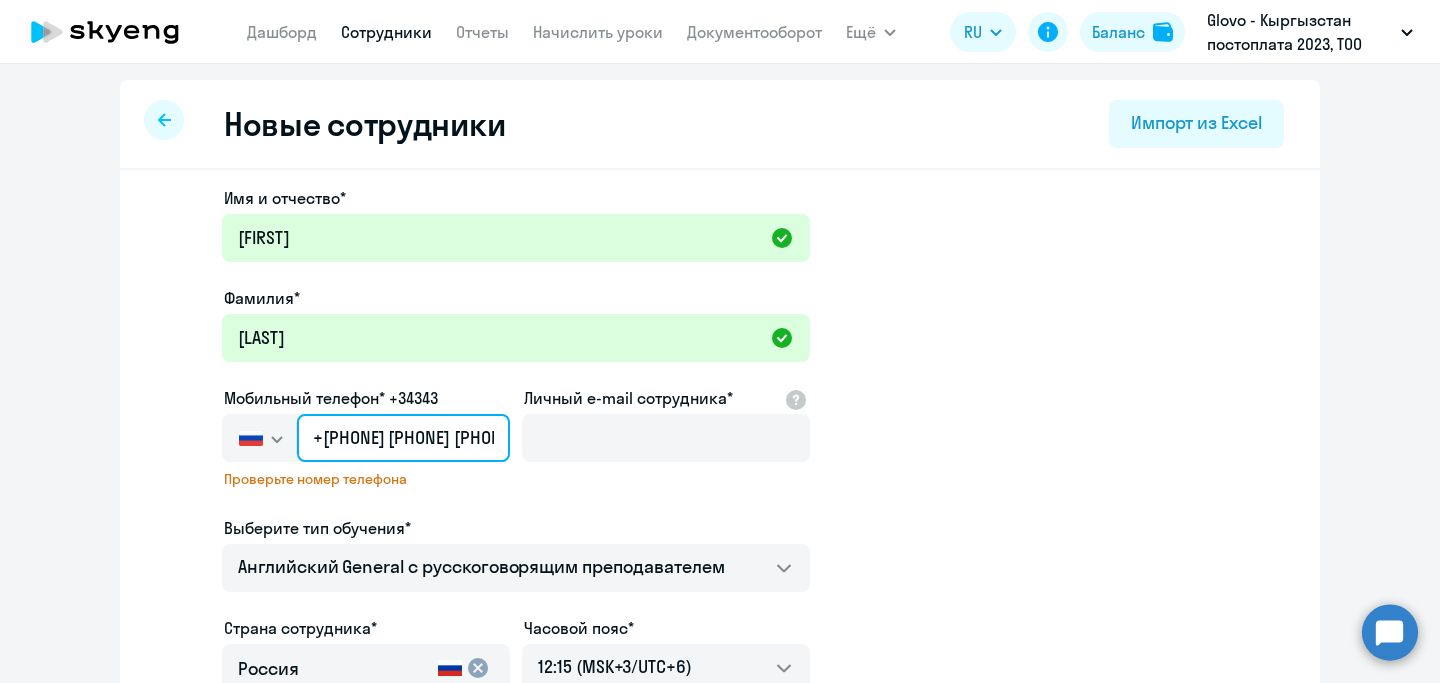 click on "+[PHONE] [PHONE] [PHONE]-[PHONE]-[PHONE]" 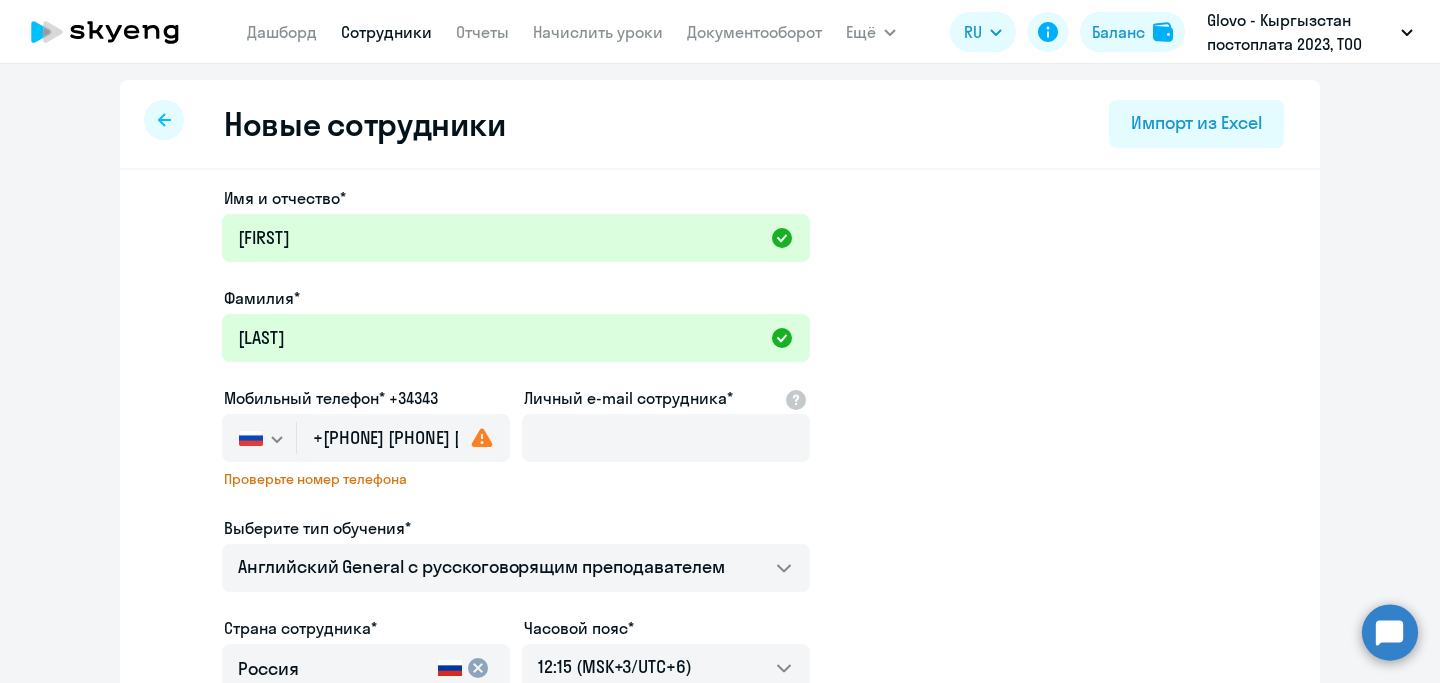 click 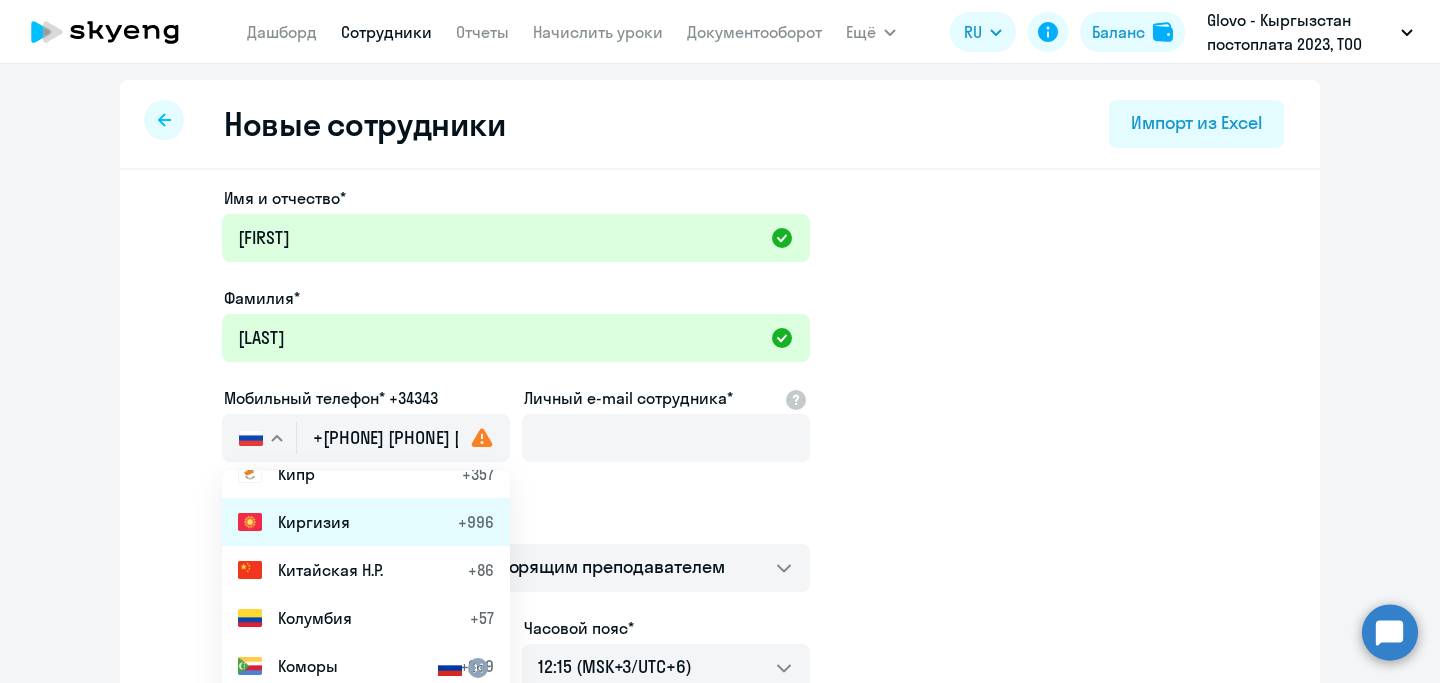 click on "Киргизия" 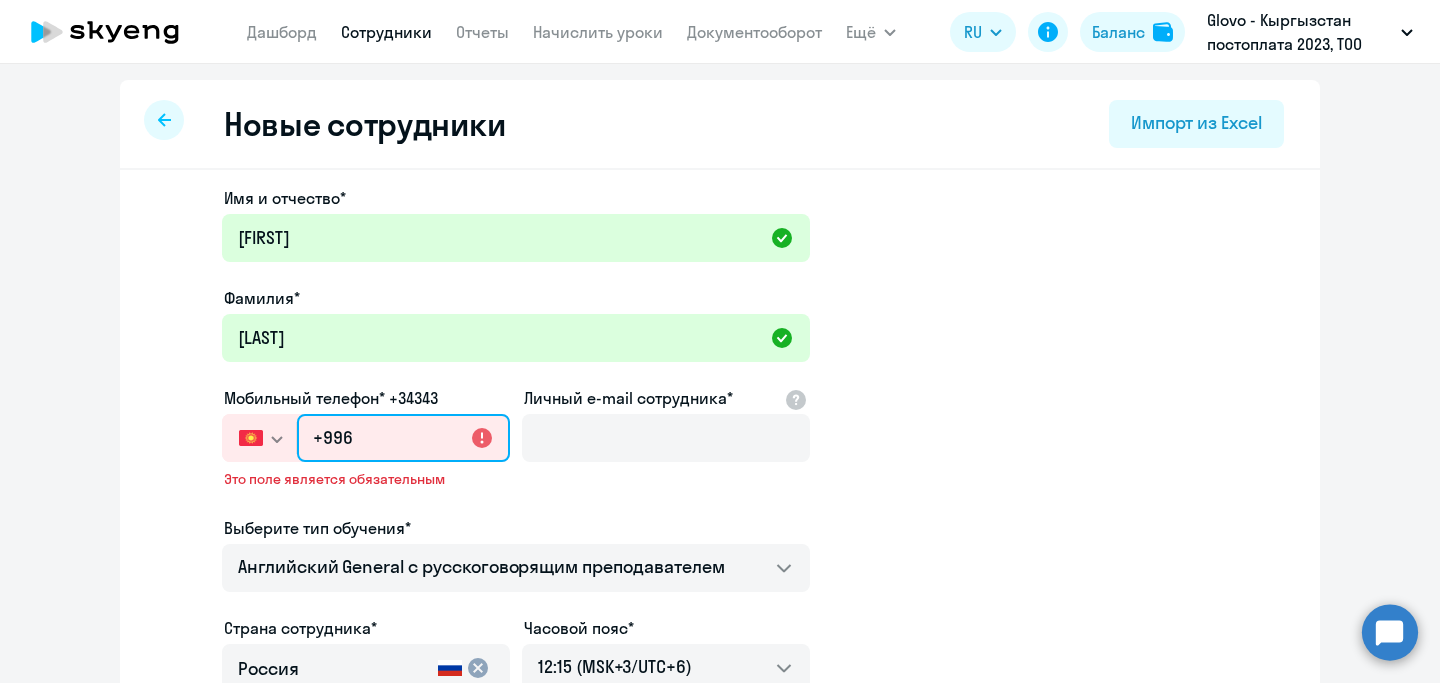 drag, startPoint x: 366, startPoint y: 461, endPoint x: 377, endPoint y: 450, distance: 15.556349 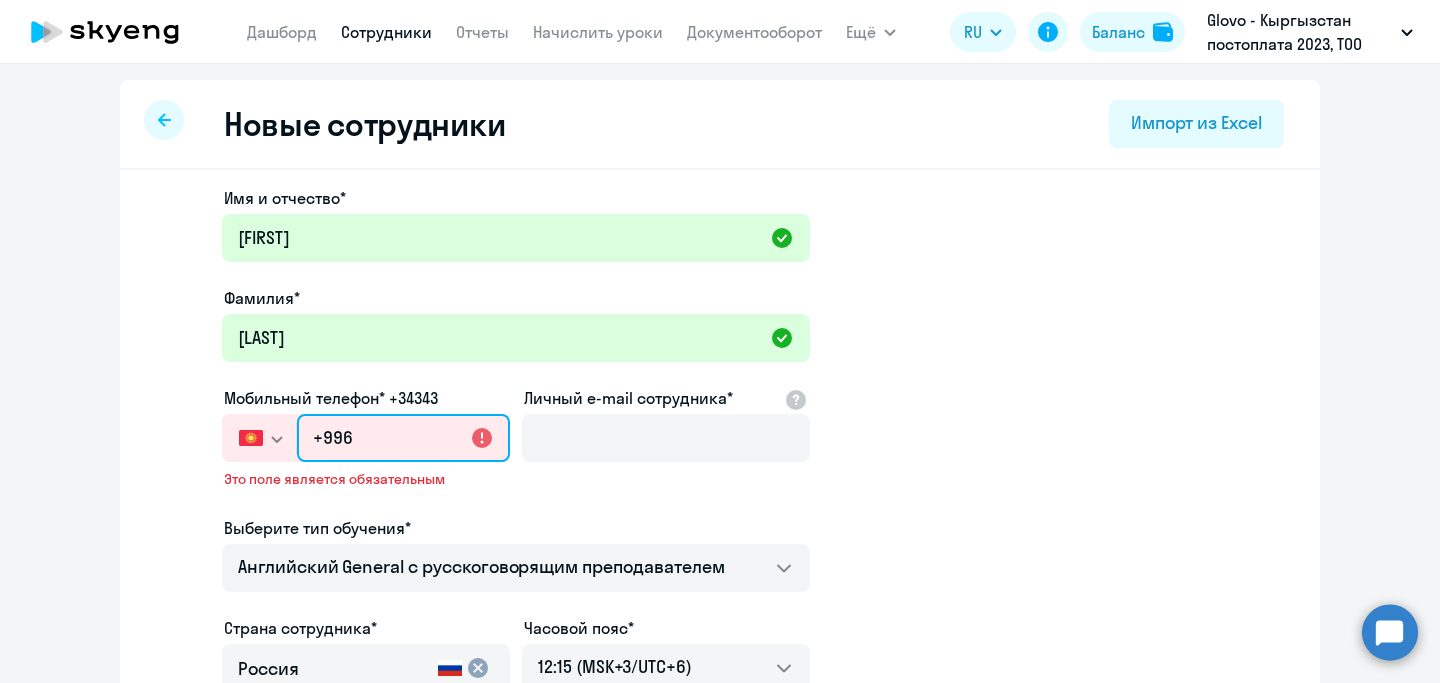 click on "+996" 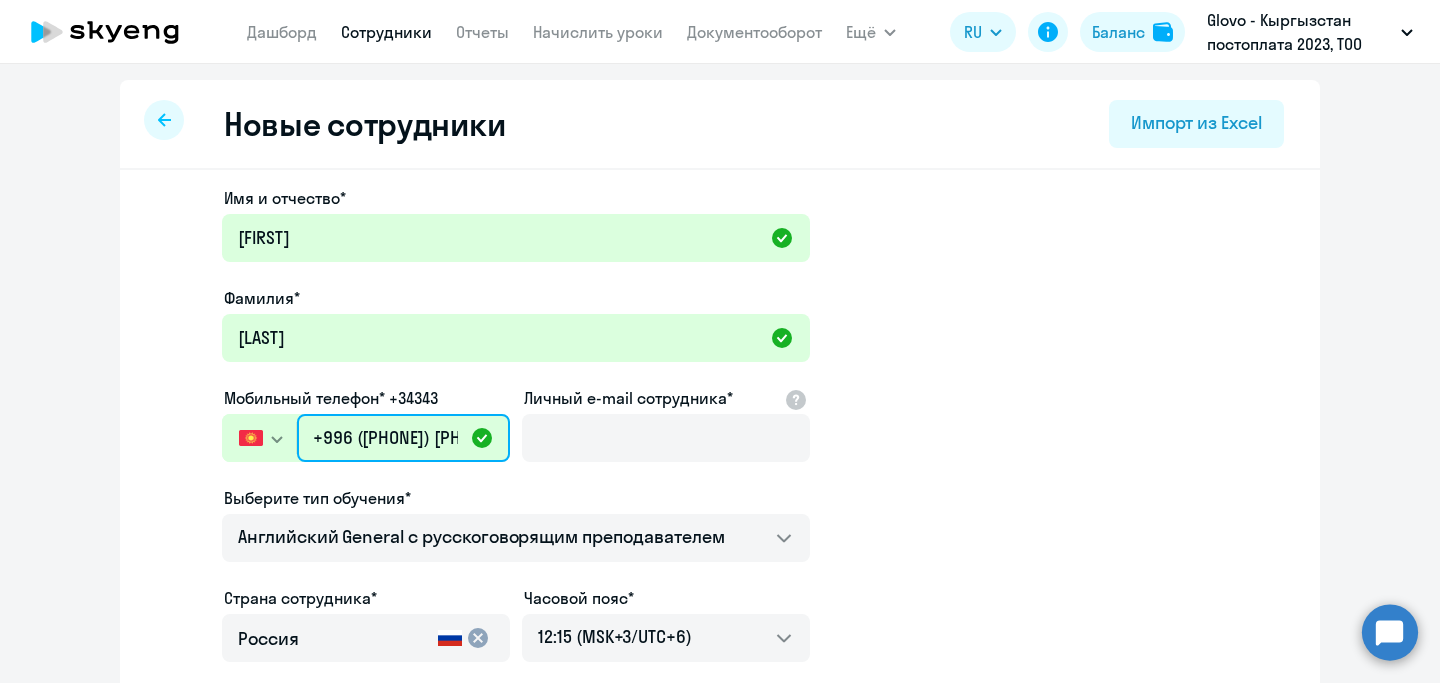 type on "+996 ([PHONE]) [PHONE]-[PHONE]" 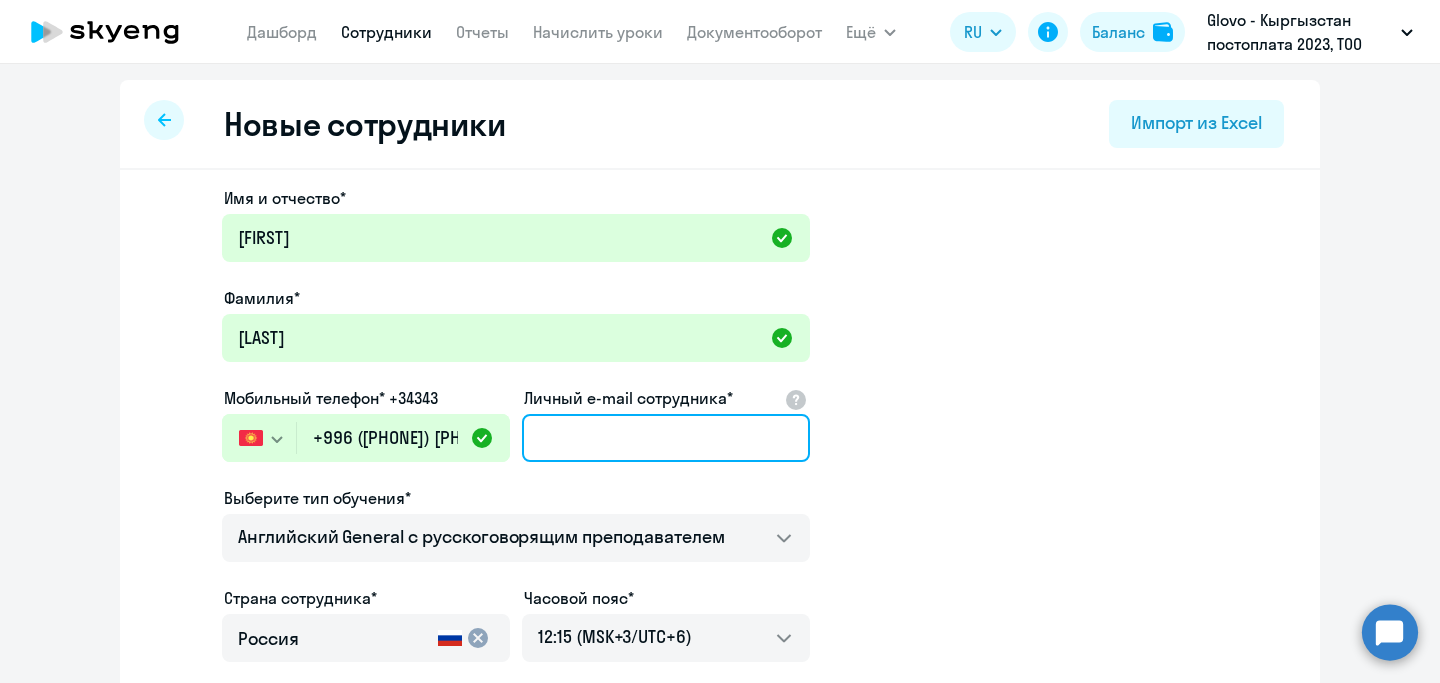 click on "Личный e-mail сотрудника*" at bounding box center (666, 438) 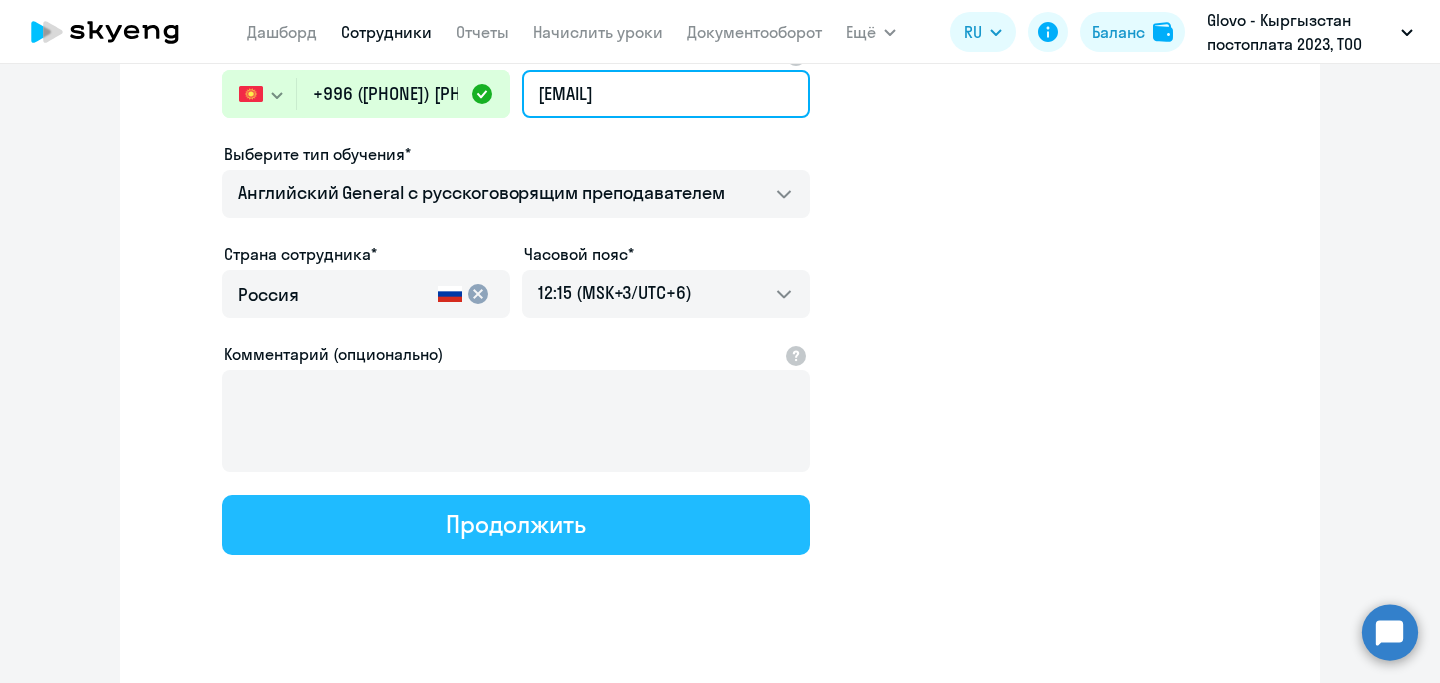 scroll, scrollTop: 364, scrollLeft: 0, axis: vertical 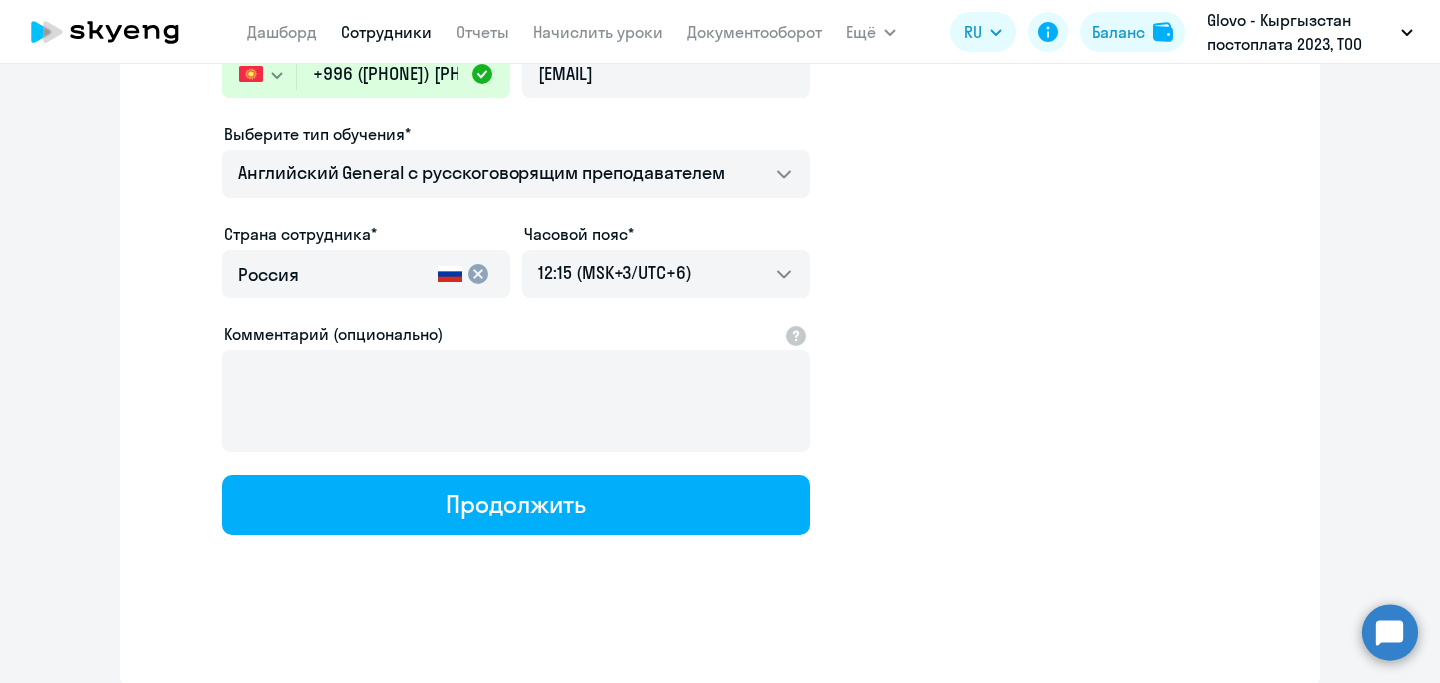 click on "Россия" at bounding box center (334, 275) 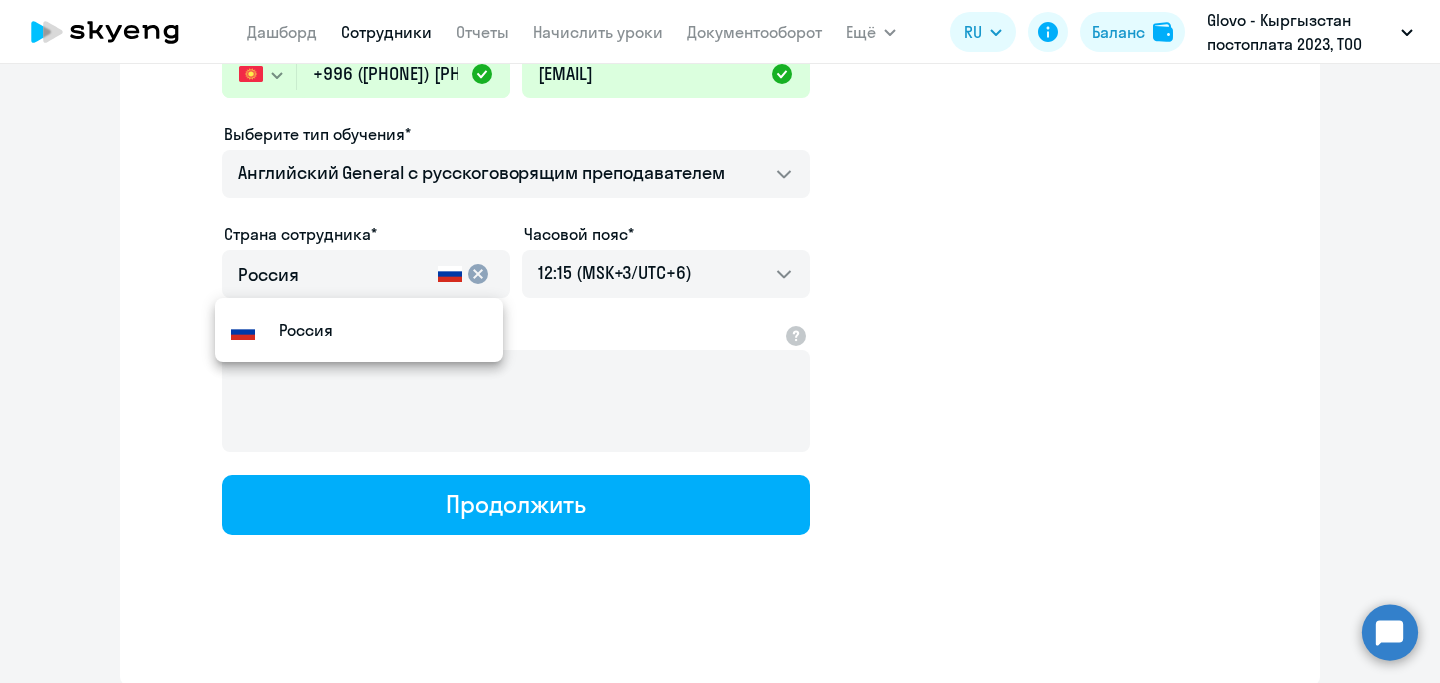 click on "cancel" 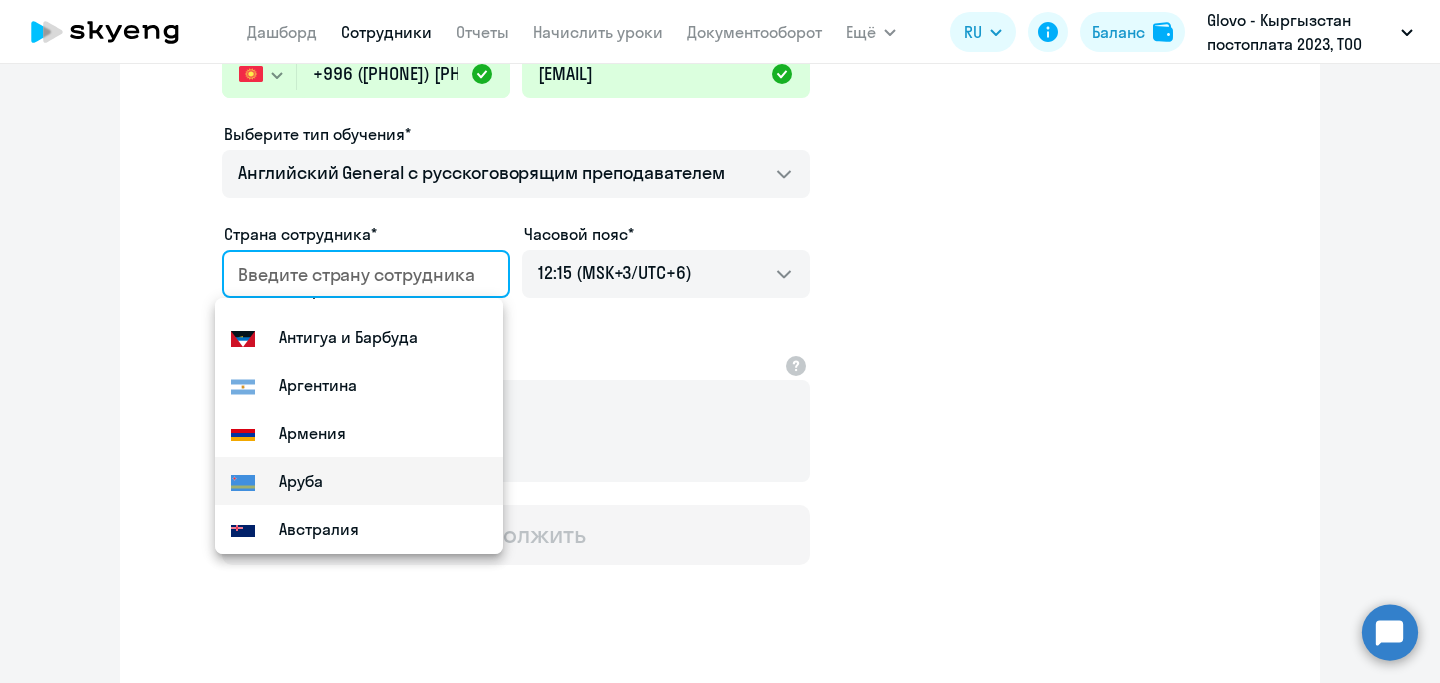 scroll, scrollTop: 420, scrollLeft: 0, axis: vertical 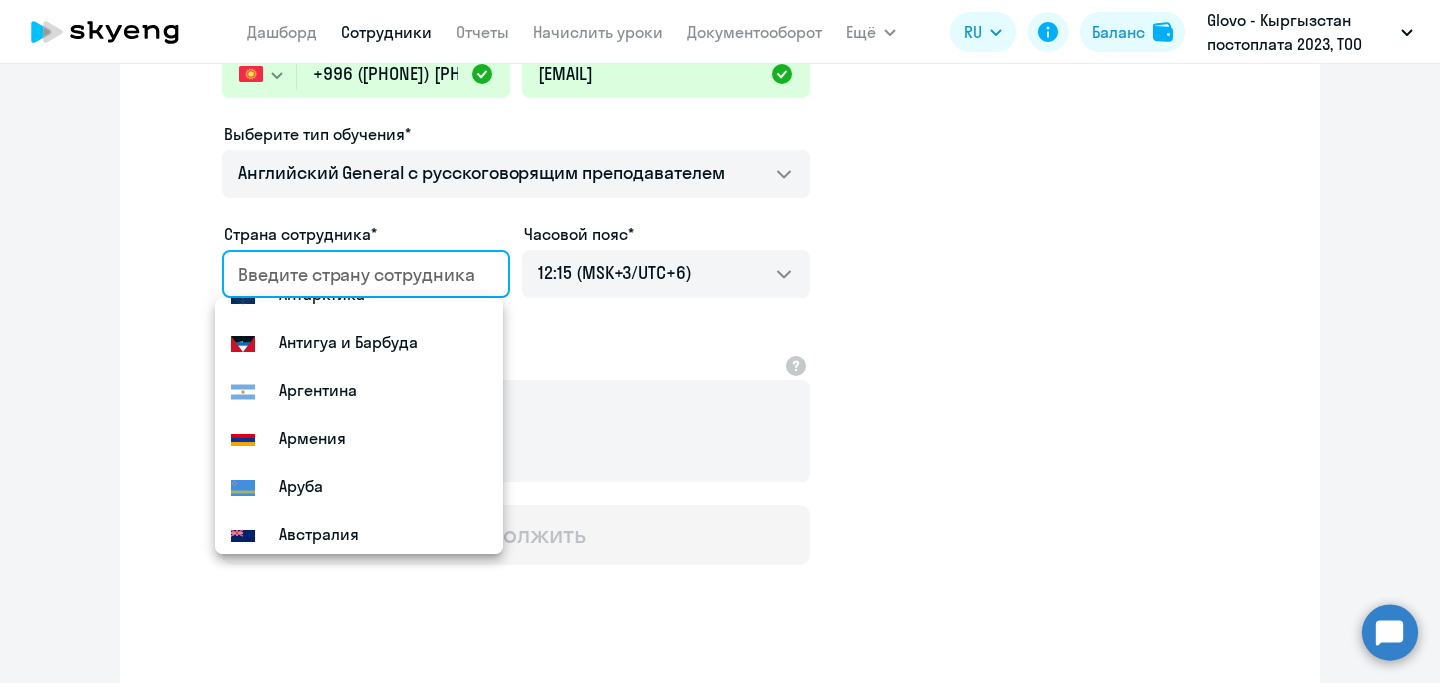 click at bounding box center [362, 275] 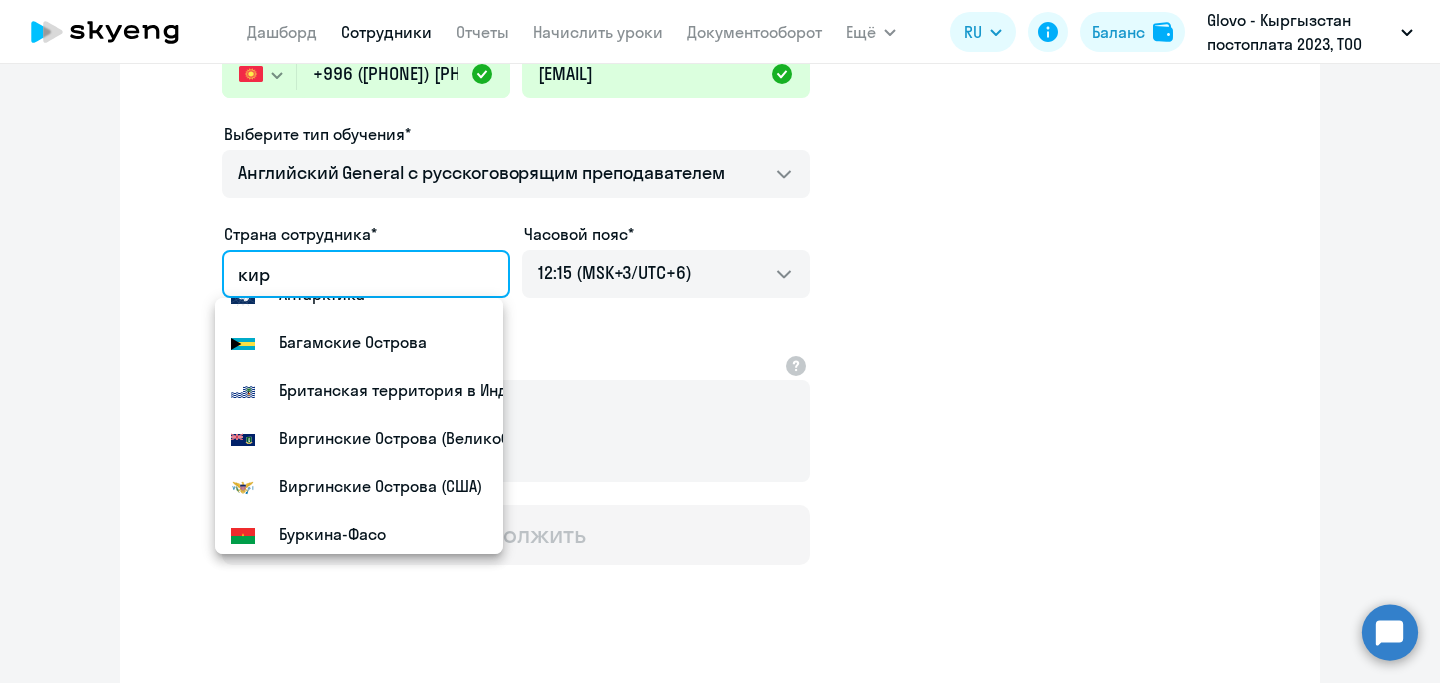 scroll, scrollTop: 0, scrollLeft: 0, axis: both 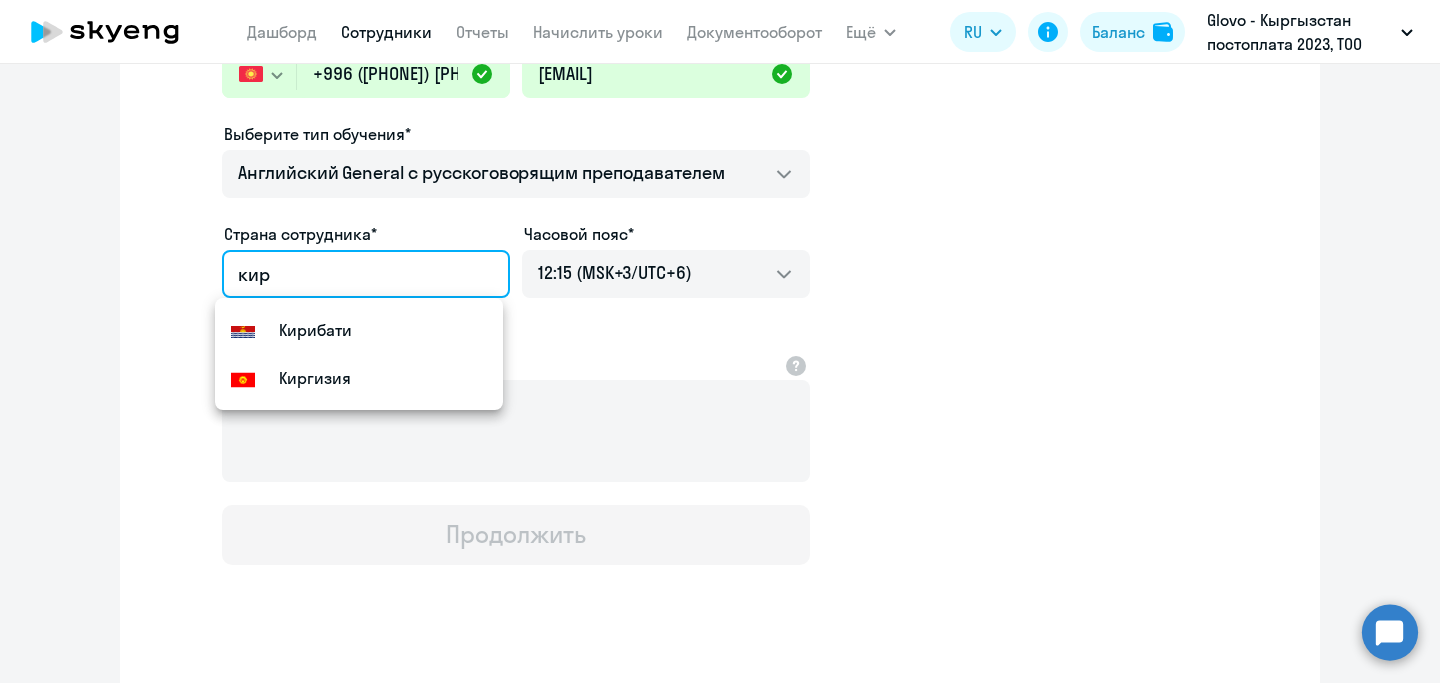 click on "Киргизия" at bounding box center [315, 378] 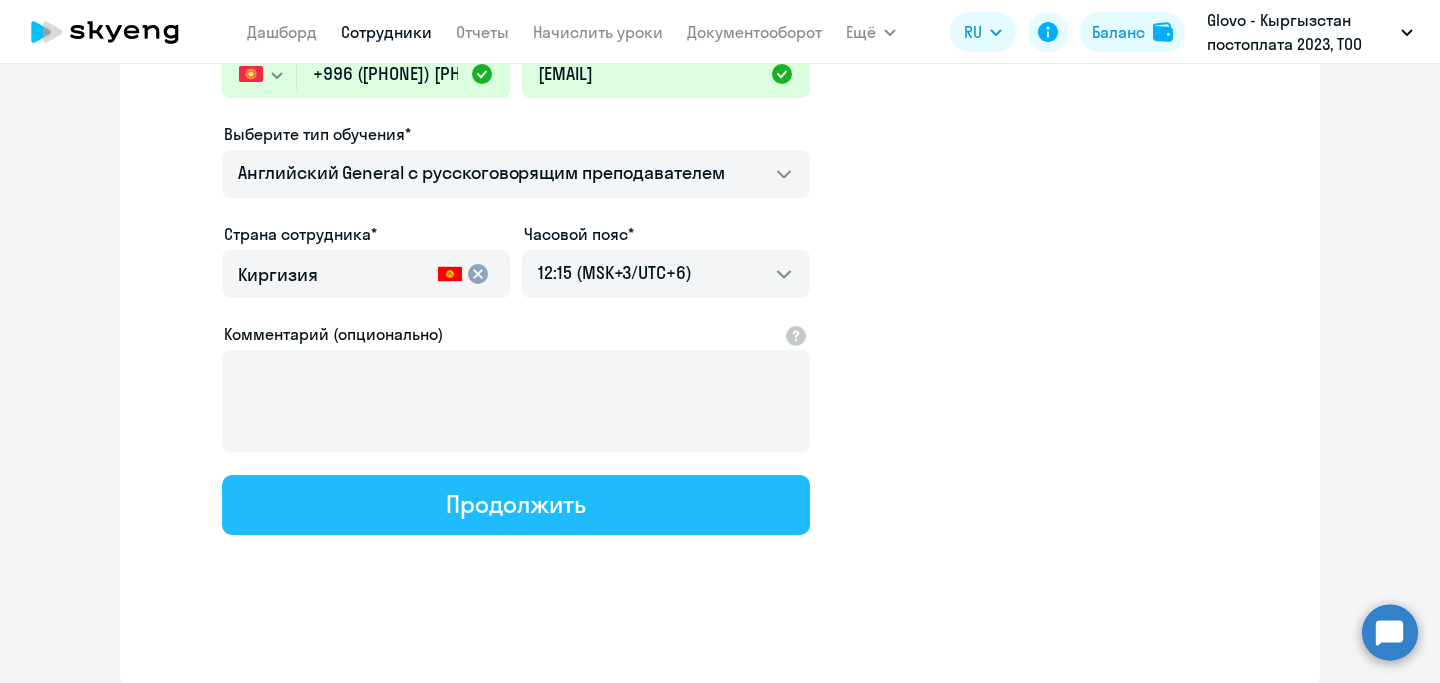 click on "Продолжить" 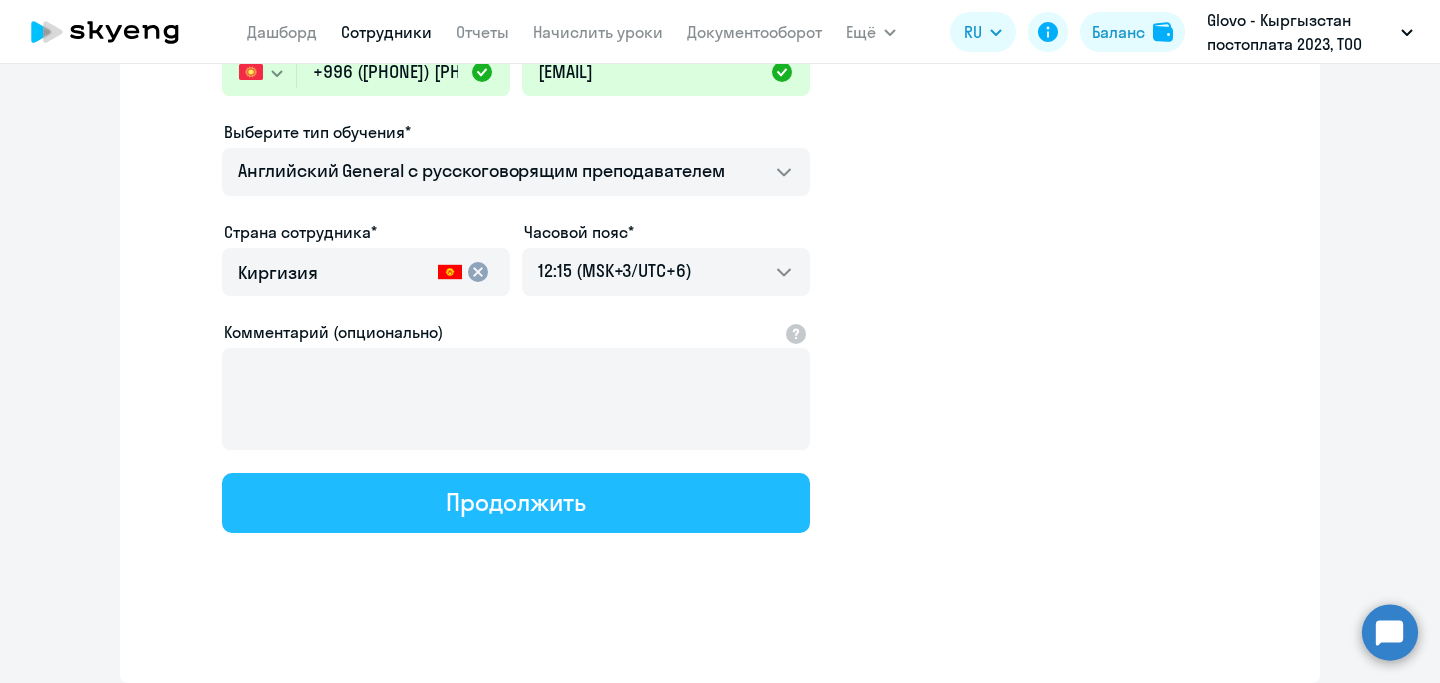 select on "english_adult_not_native_speaker" 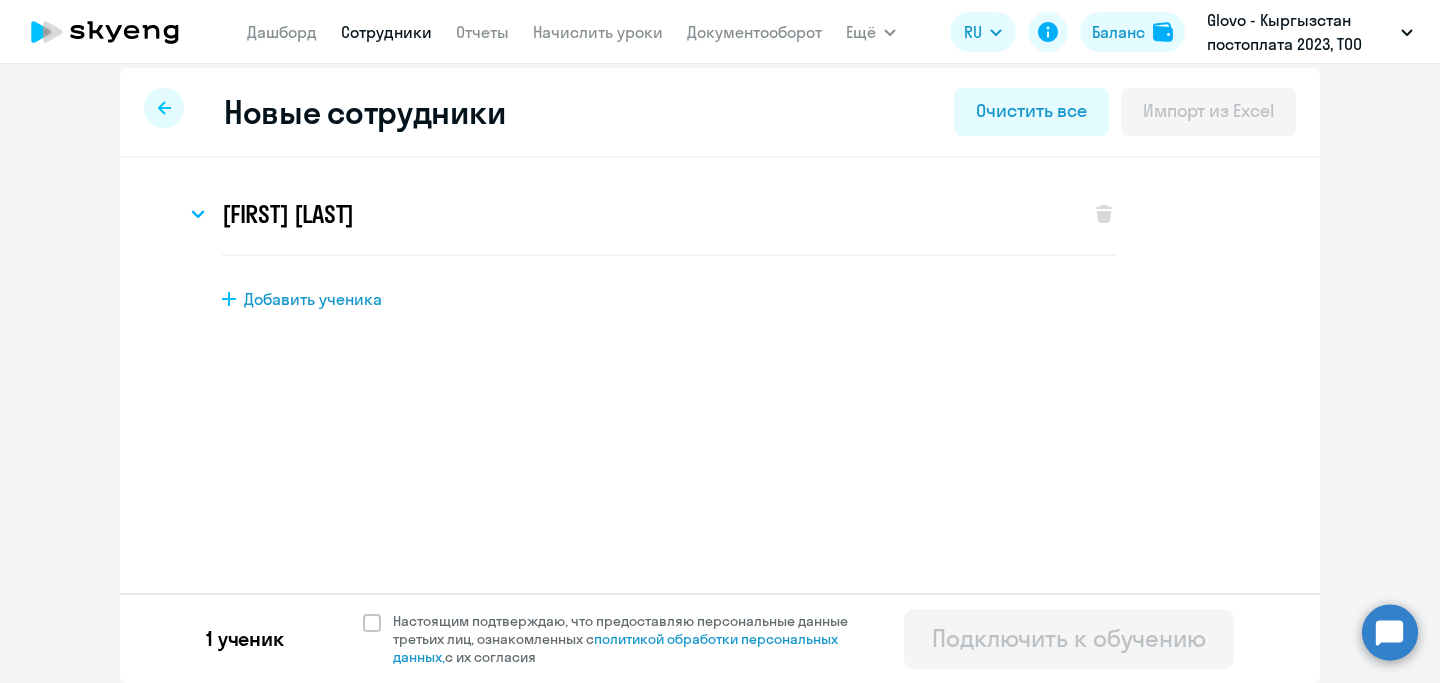 scroll, scrollTop: 0, scrollLeft: 0, axis: both 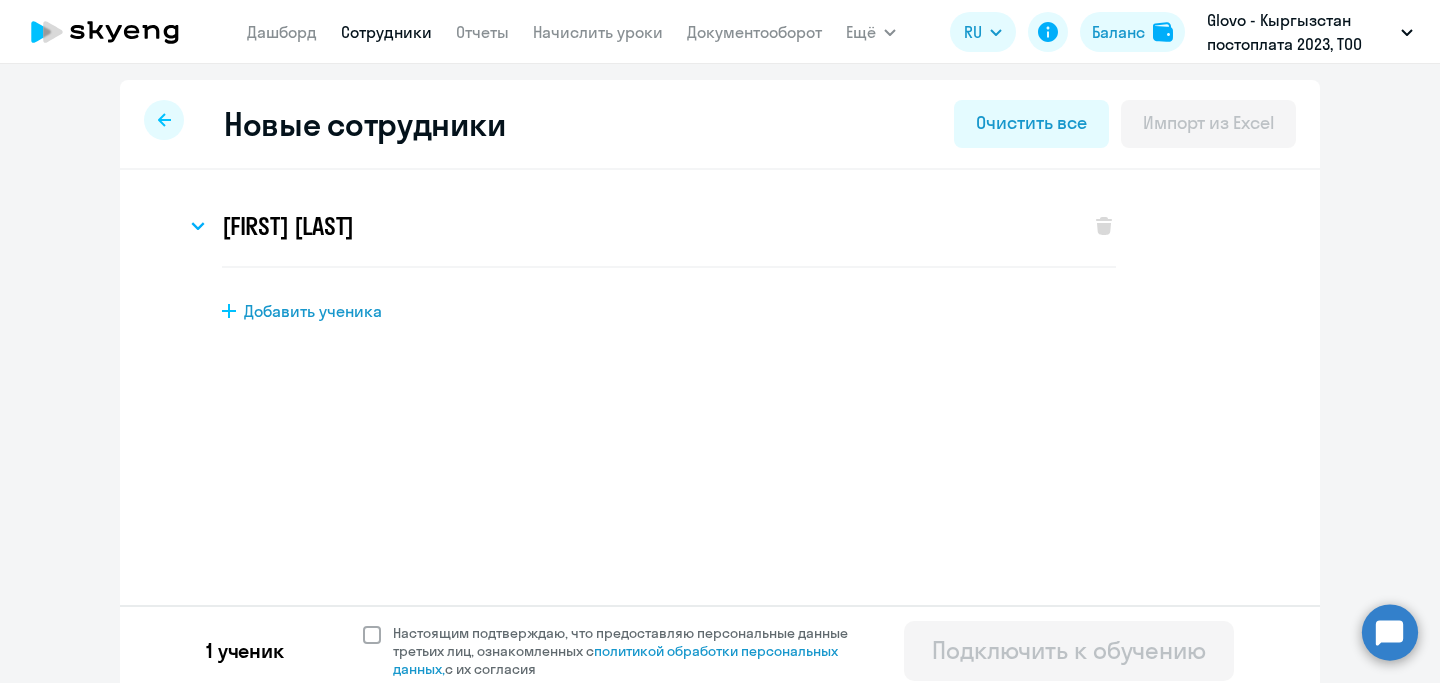 click 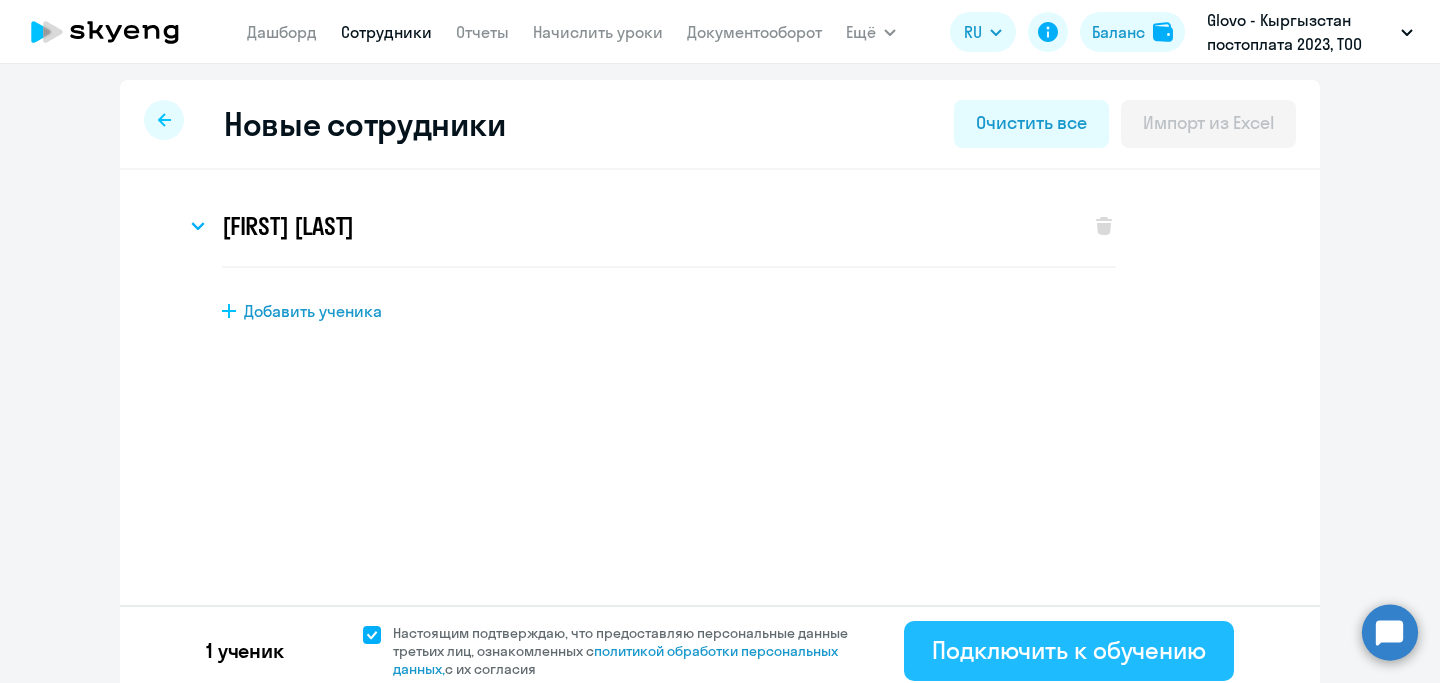 click on "Подключить к обучению" 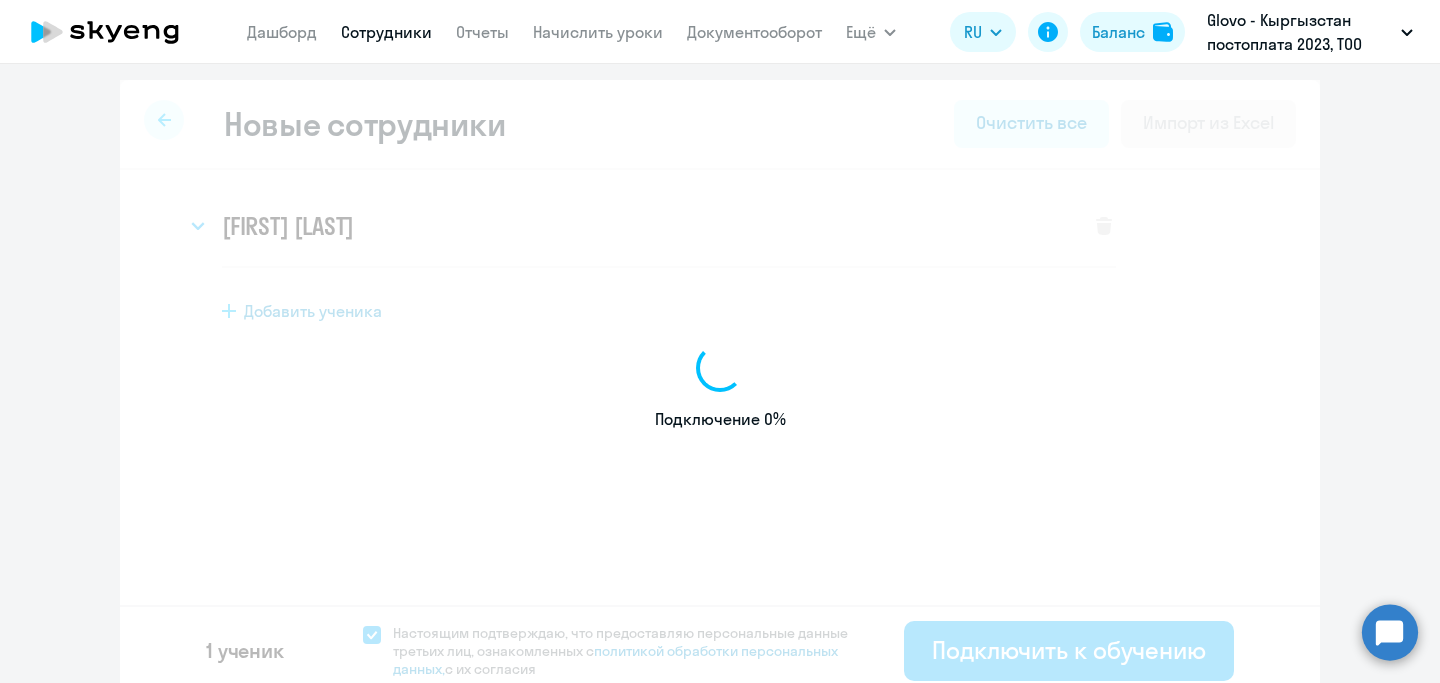 select on "english_adult_not_native_speaker" 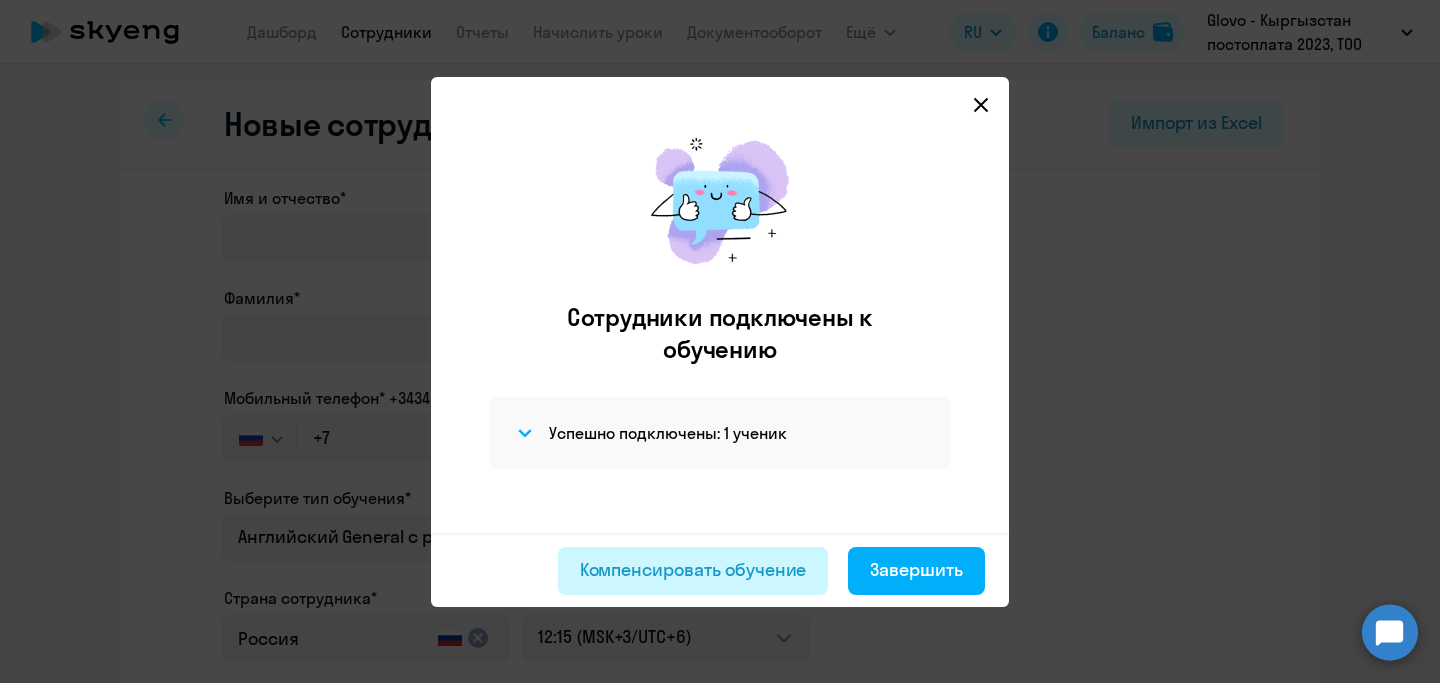 click on "Компенсировать обучение" at bounding box center (693, 570) 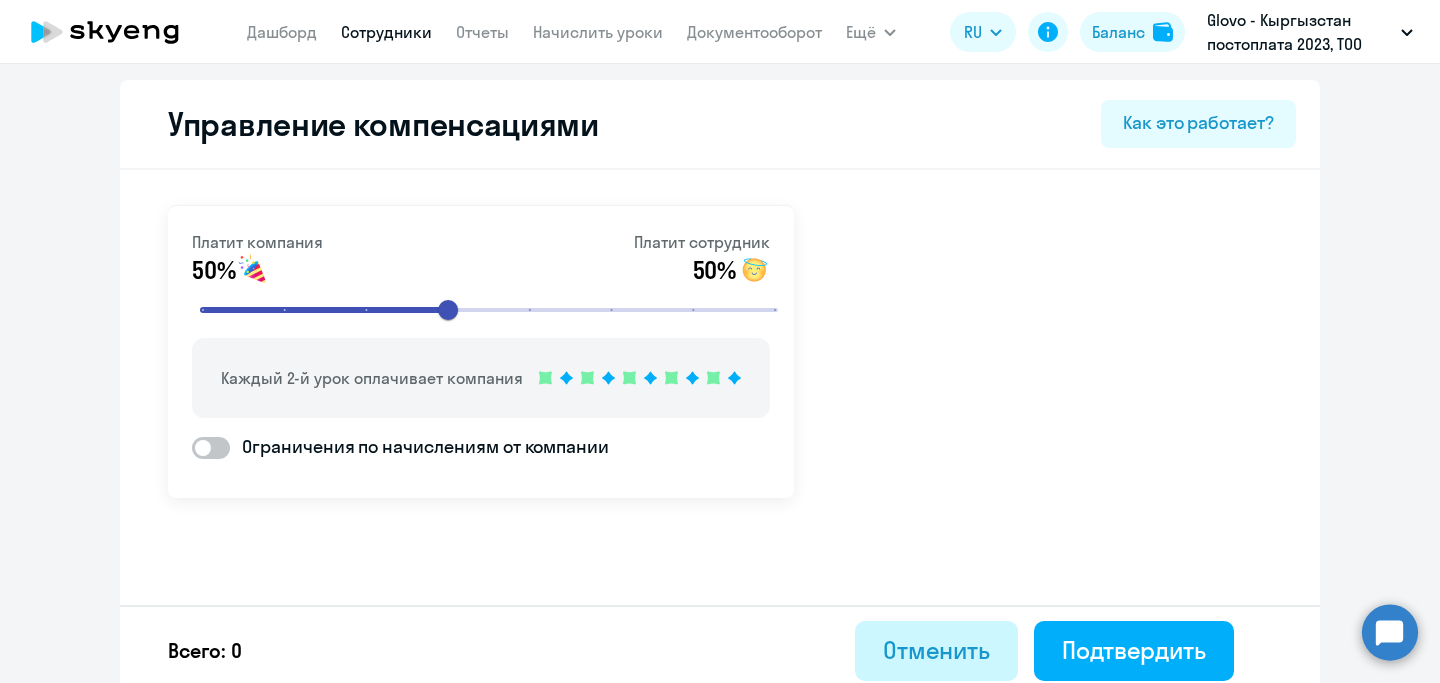 click on "Отменить" 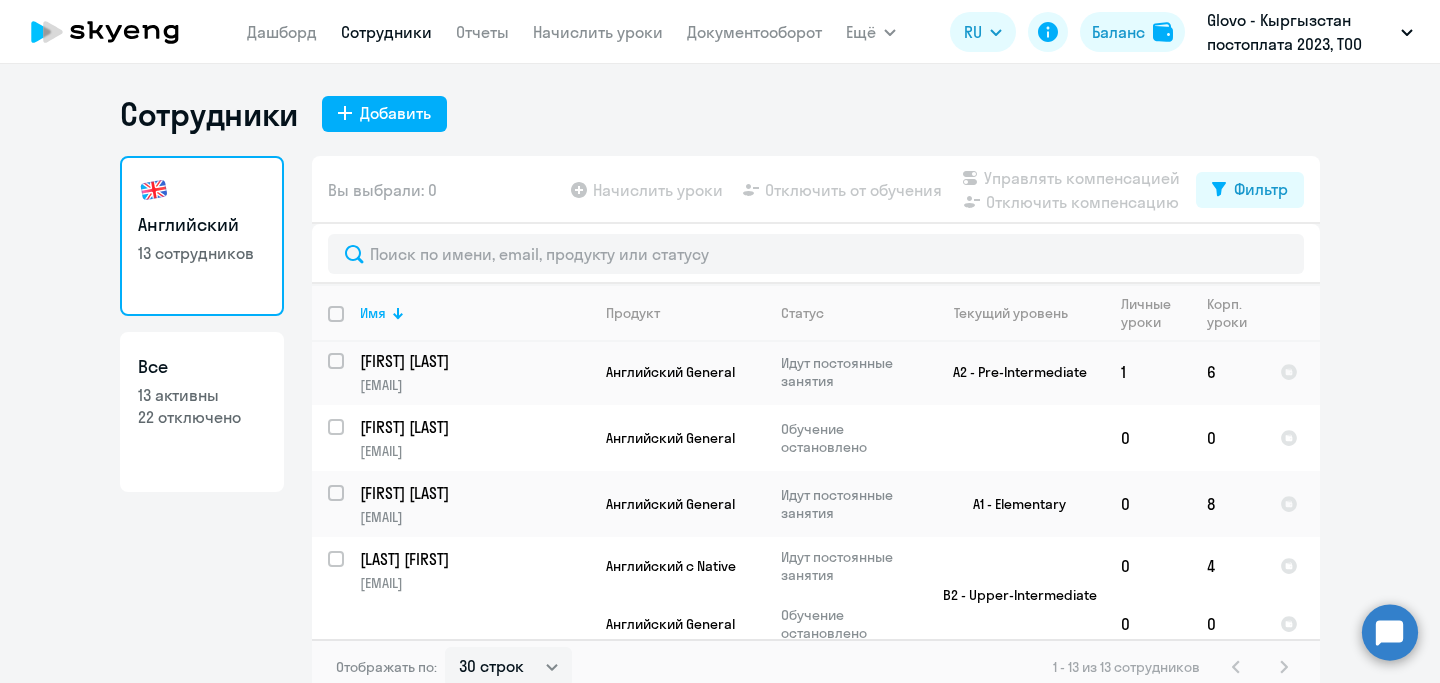 scroll, scrollTop: 748, scrollLeft: 0, axis: vertical 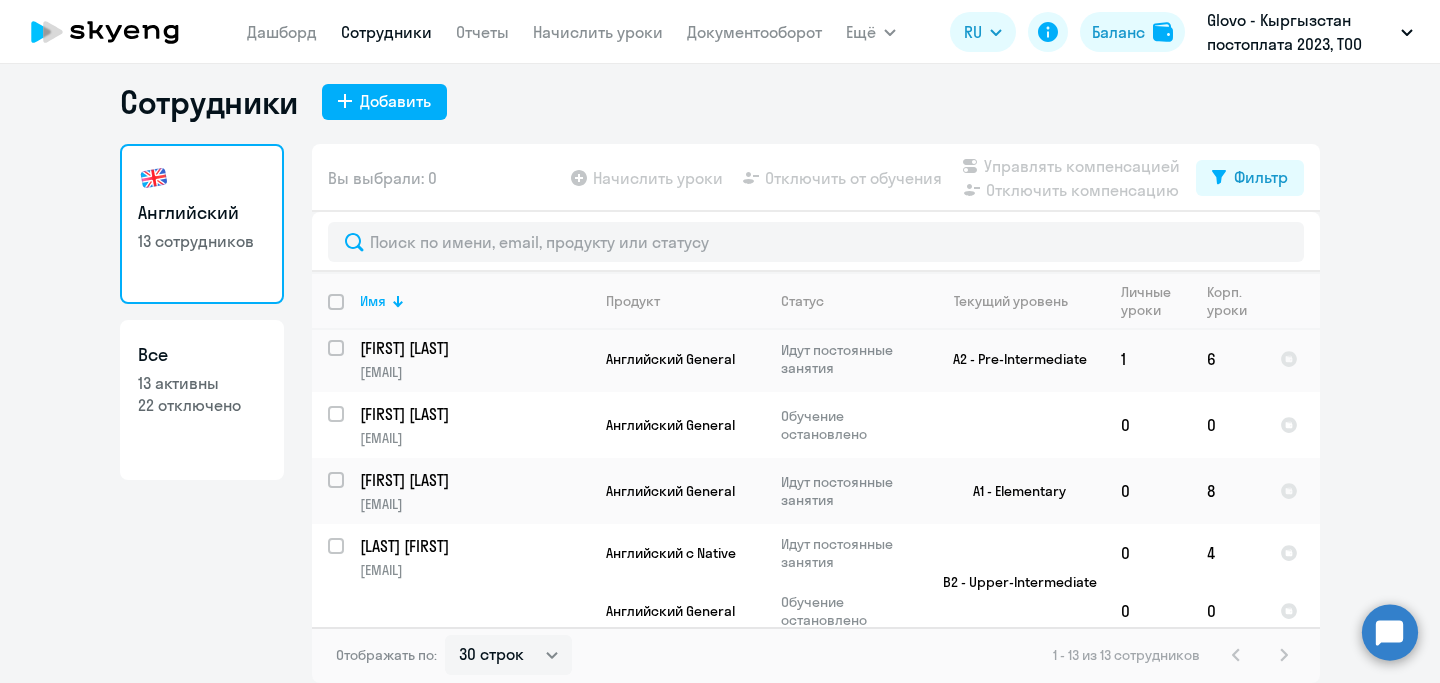 click on "Английский   13 сотрудников  Все  13 активны   22 отключено" 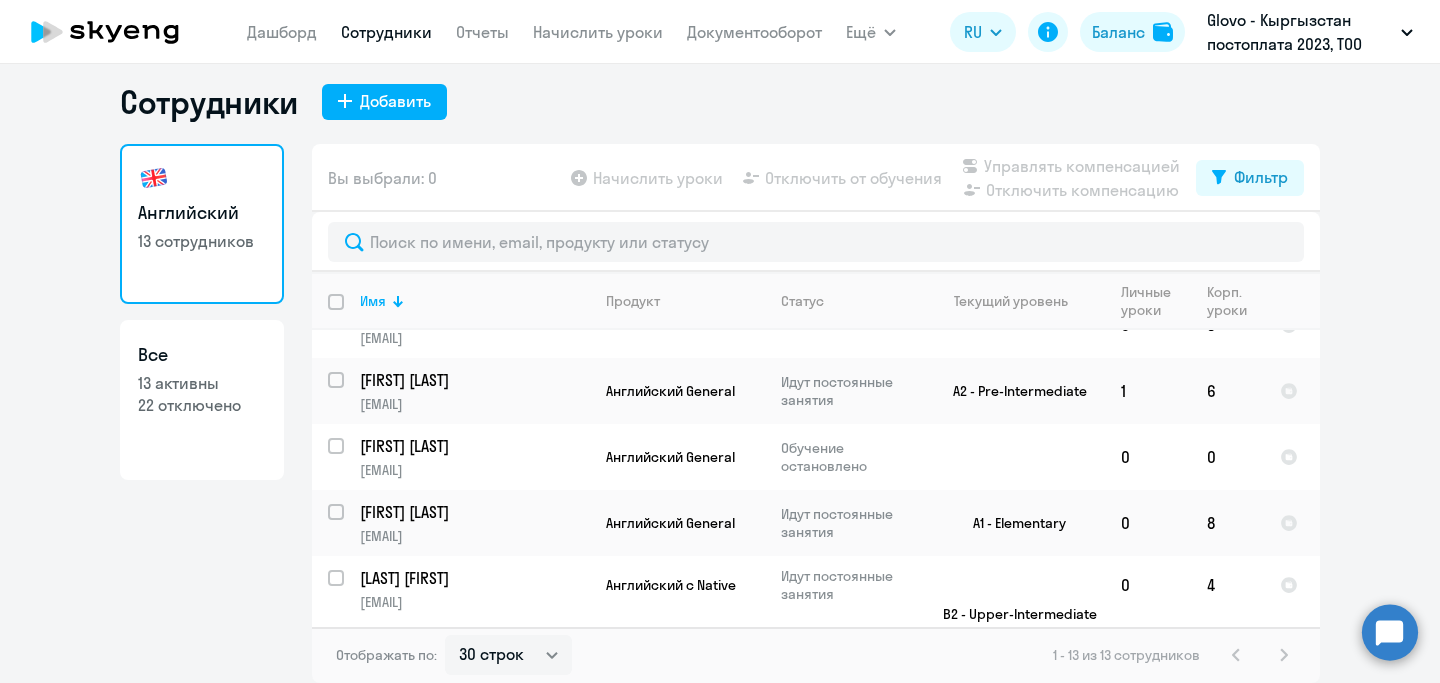 scroll, scrollTop: 748, scrollLeft: 0, axis: vertical 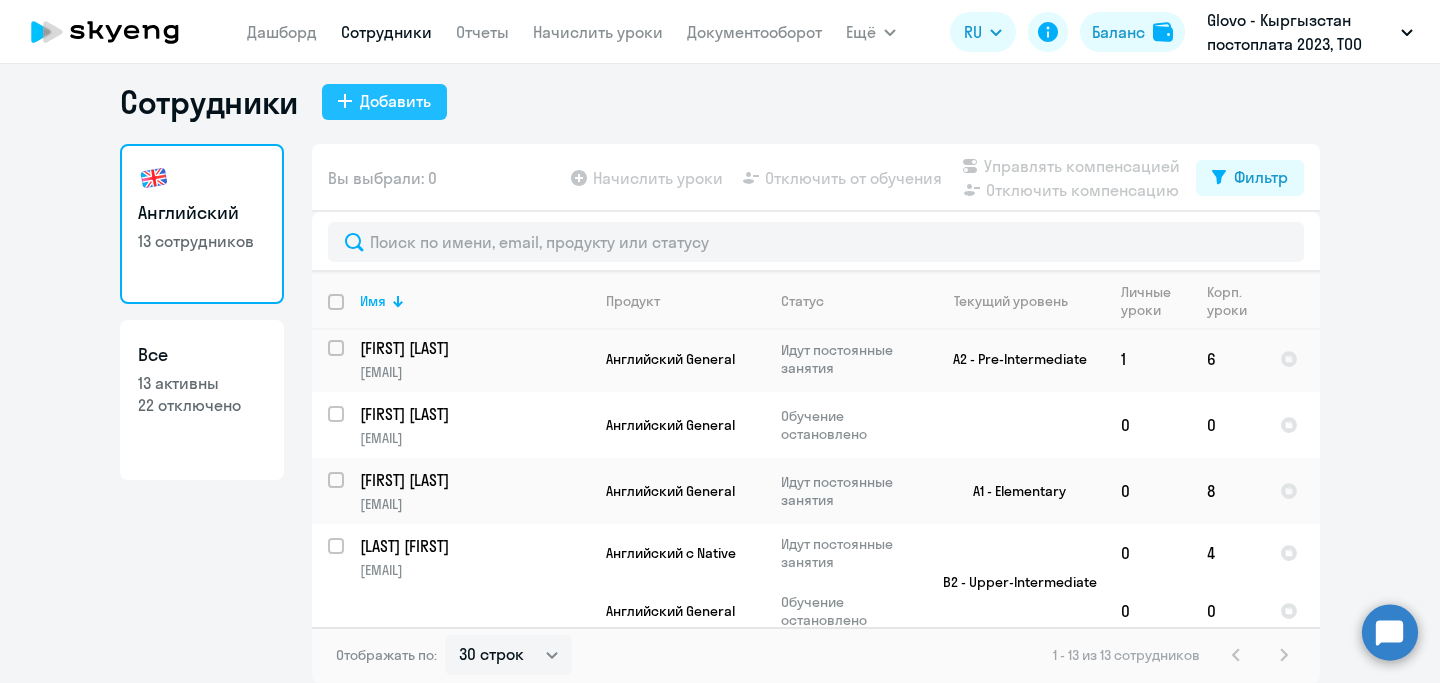 click on "Добавить" 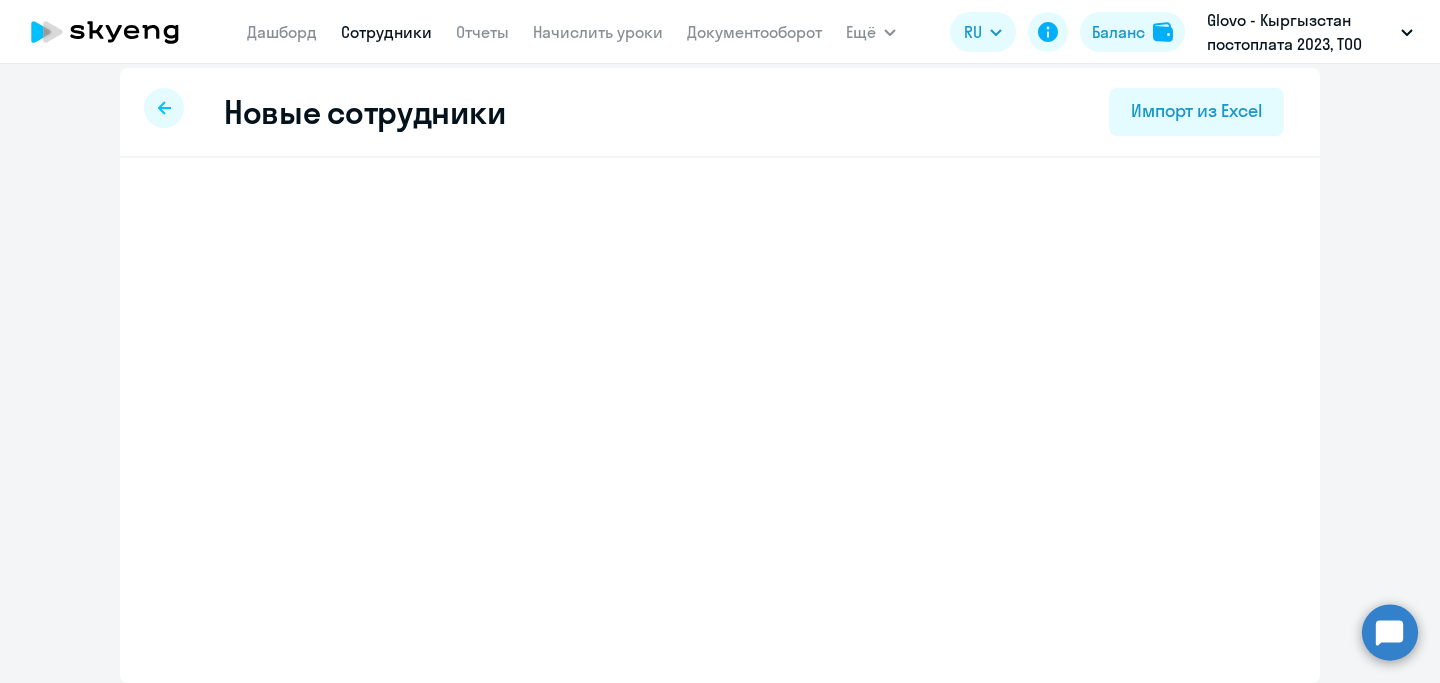 scroll, scrollTop: 0, scrollLeft: 0, axis: both 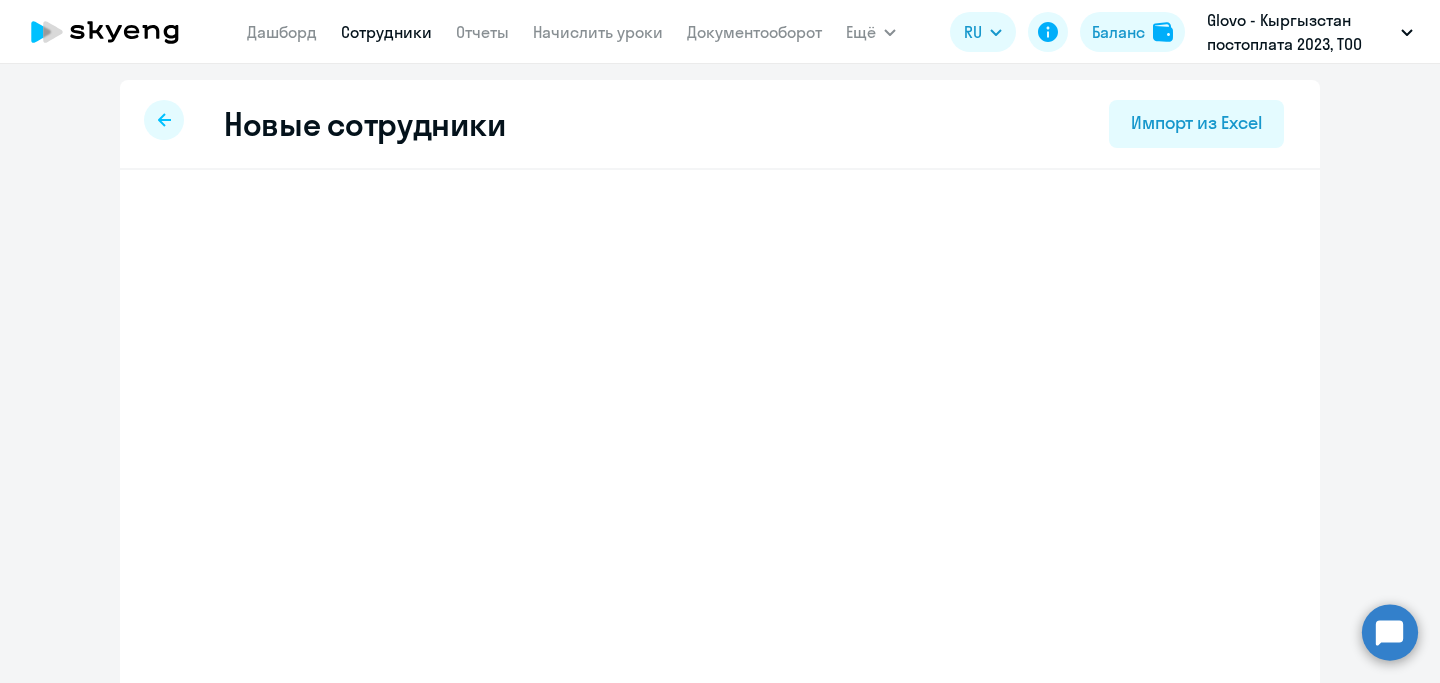 select on "english_adult_not_native_speaker" 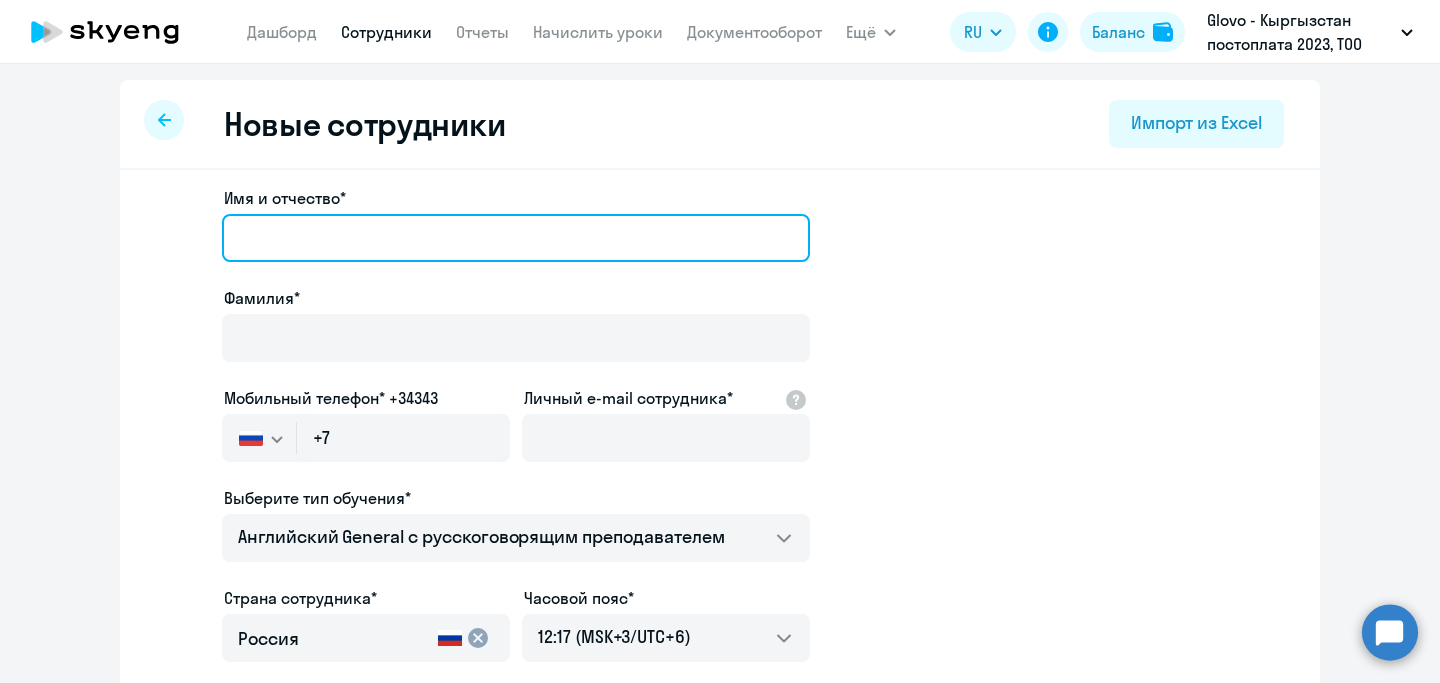 click on "Имя и отчество*" at bounding box center [516, 238] 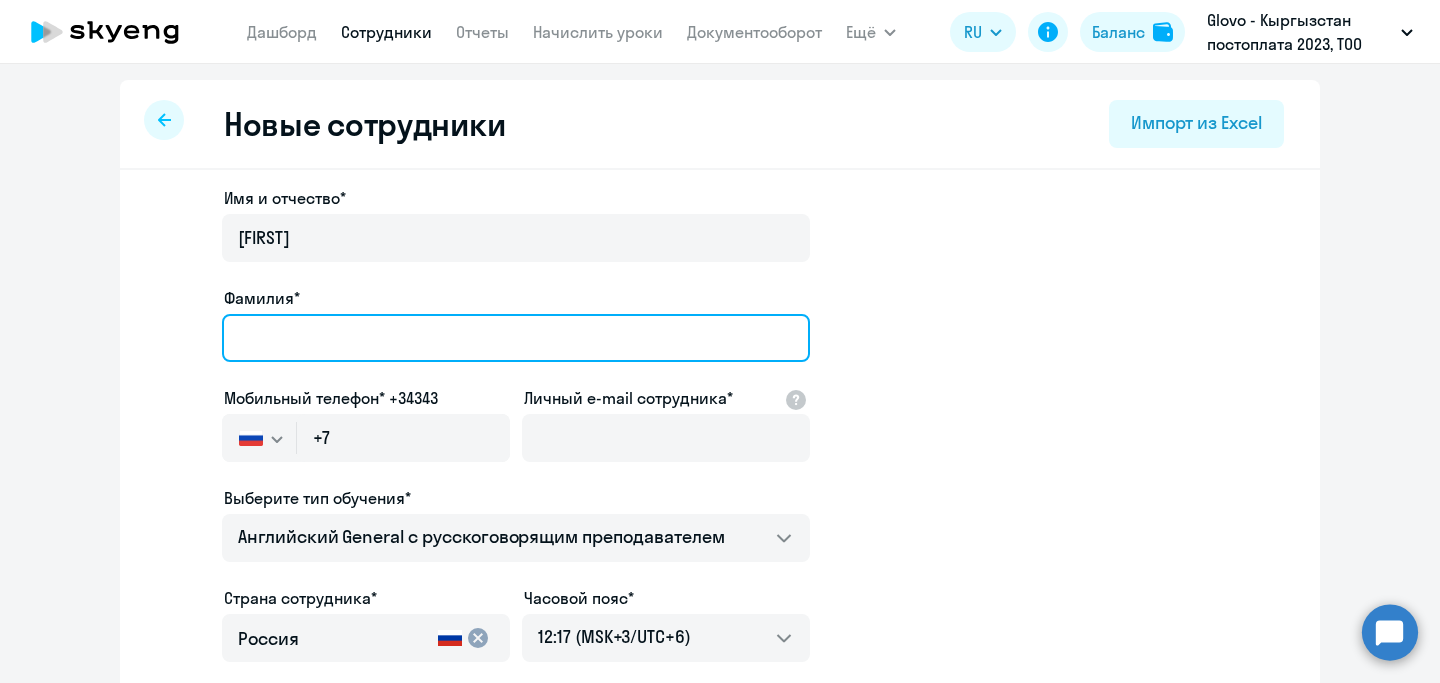 click on "Фамилия*" at bounding box center [516, 338] 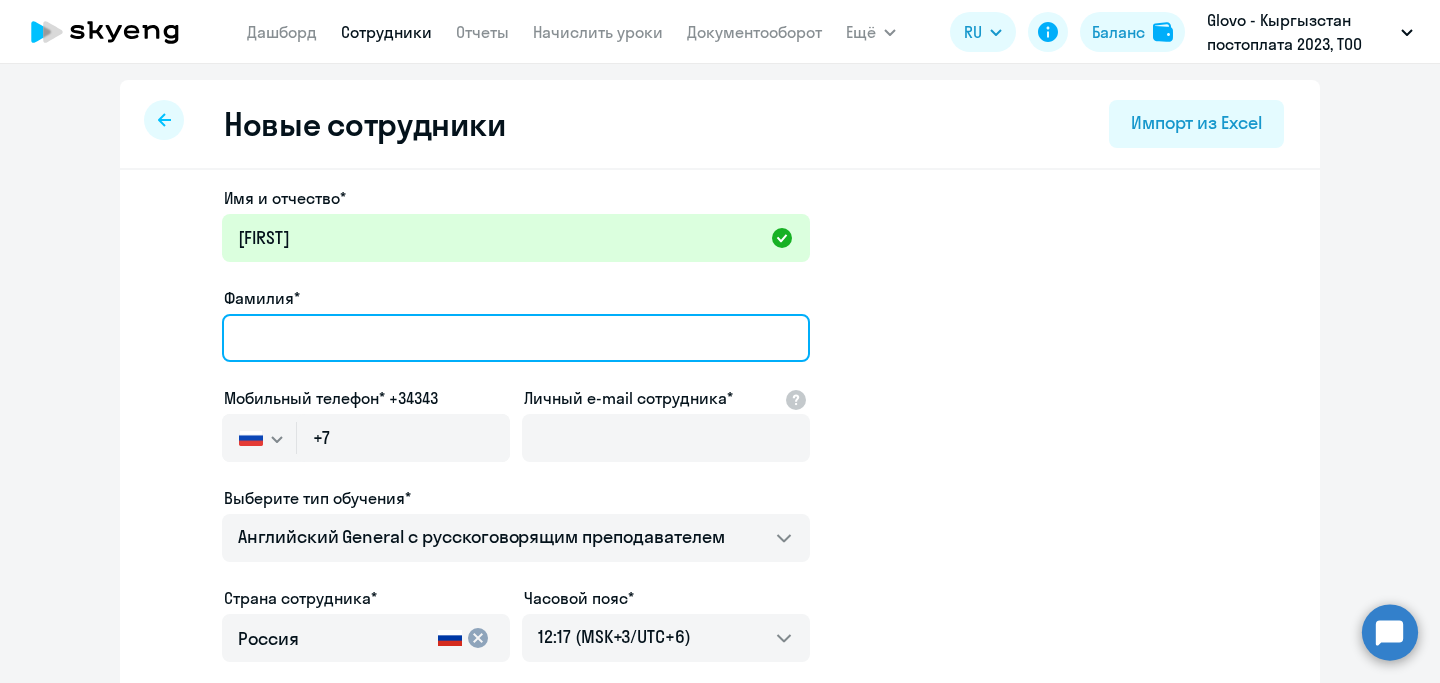 type on "[LAST]" 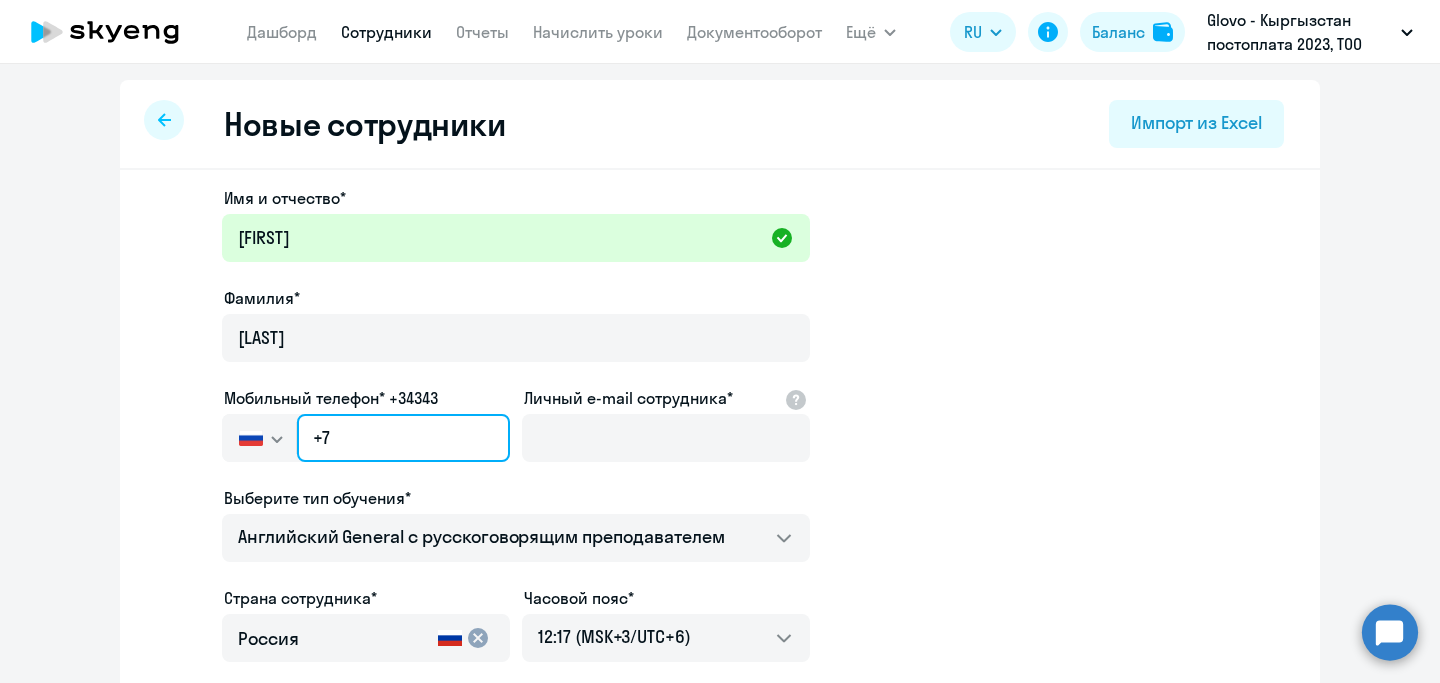 click on "+7" 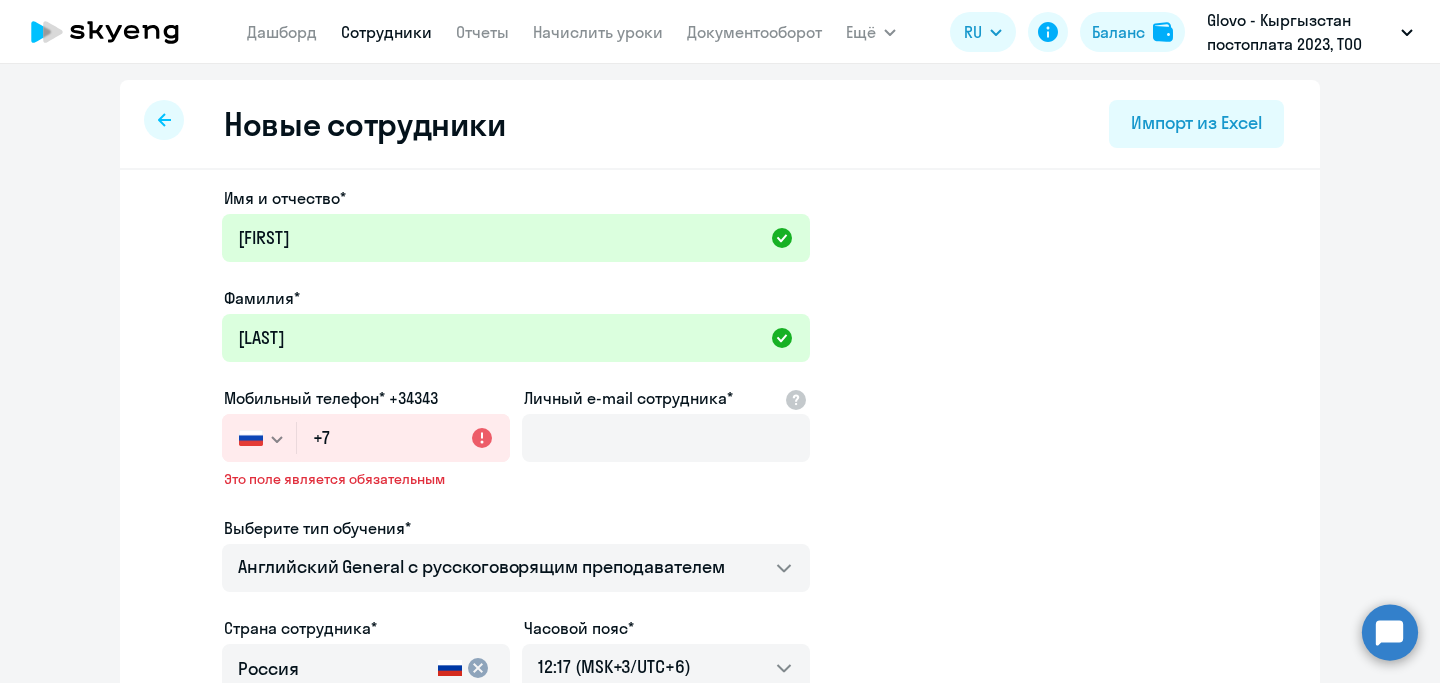 click 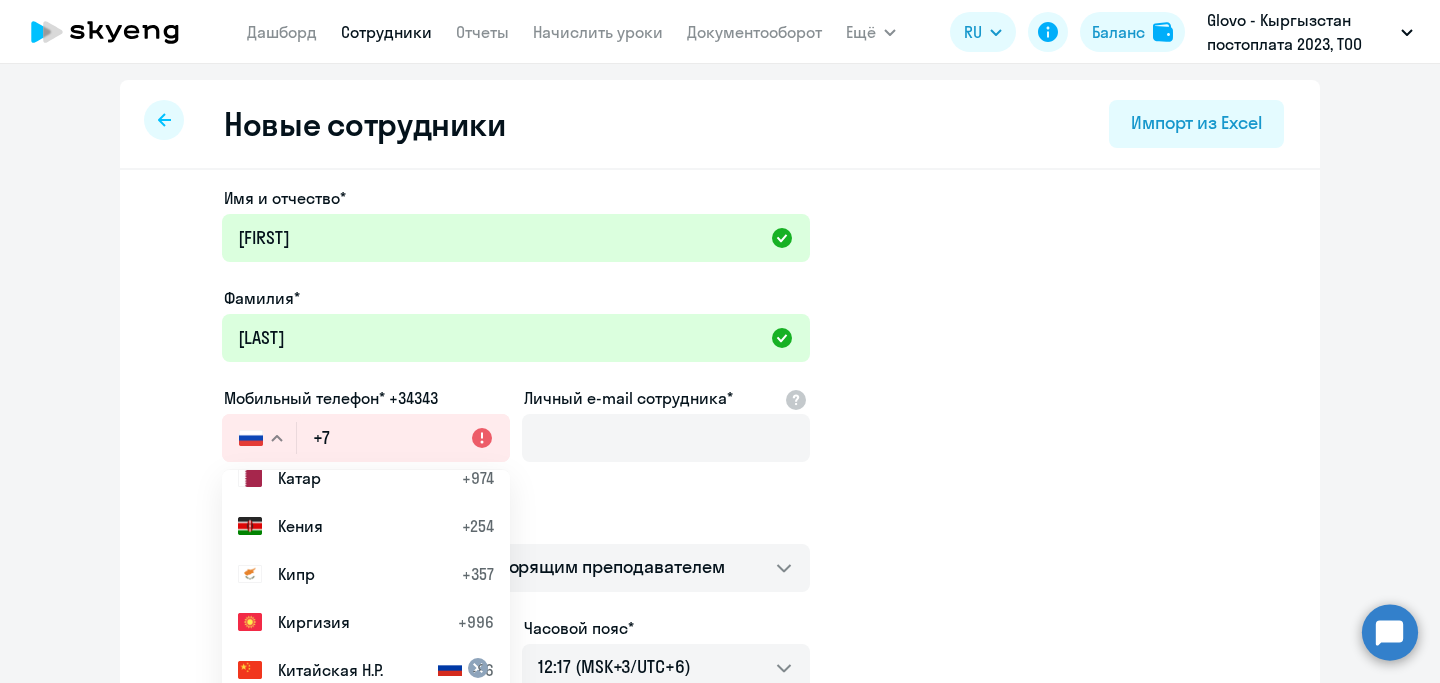 scroll, scrollTop: 4100, scrollLeft: 0, axis: vertical 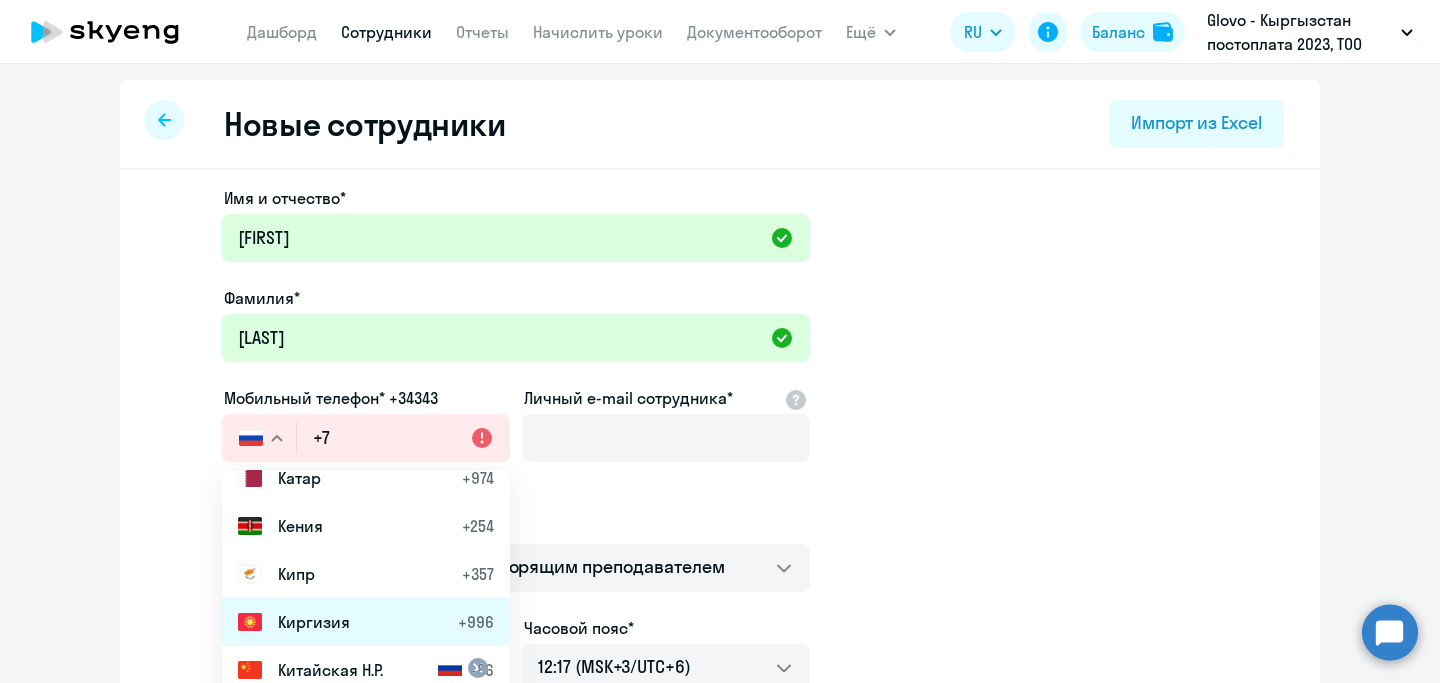 click on "Киргизия" 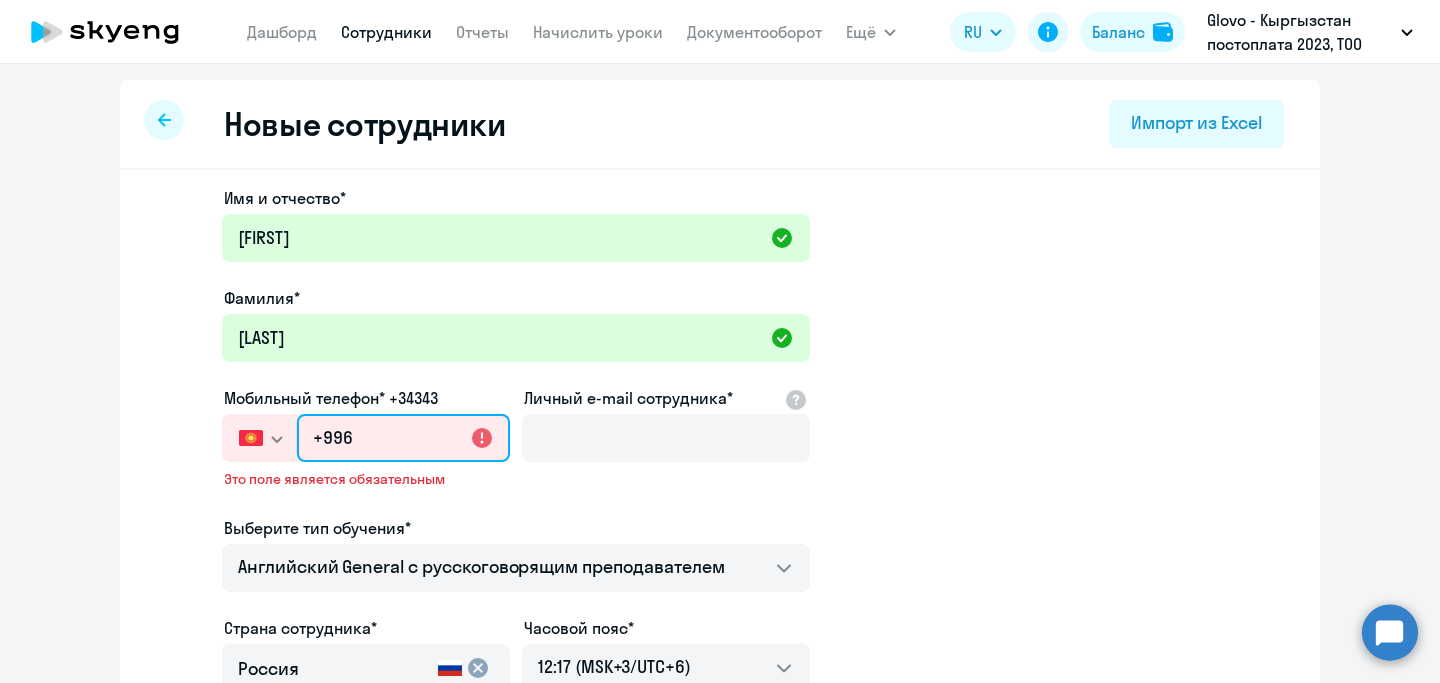 click on "+996" 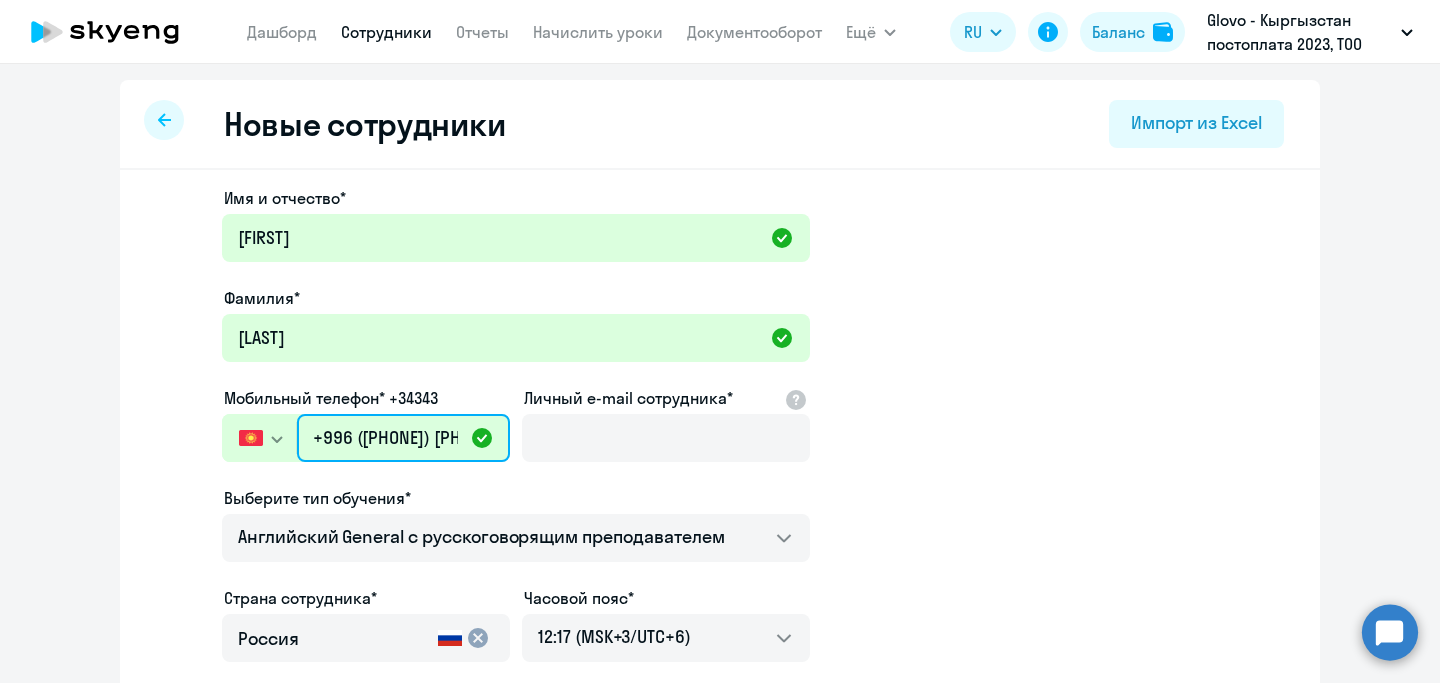type on "+996 ([PHONE]) [PHONE]-[PHONE]" 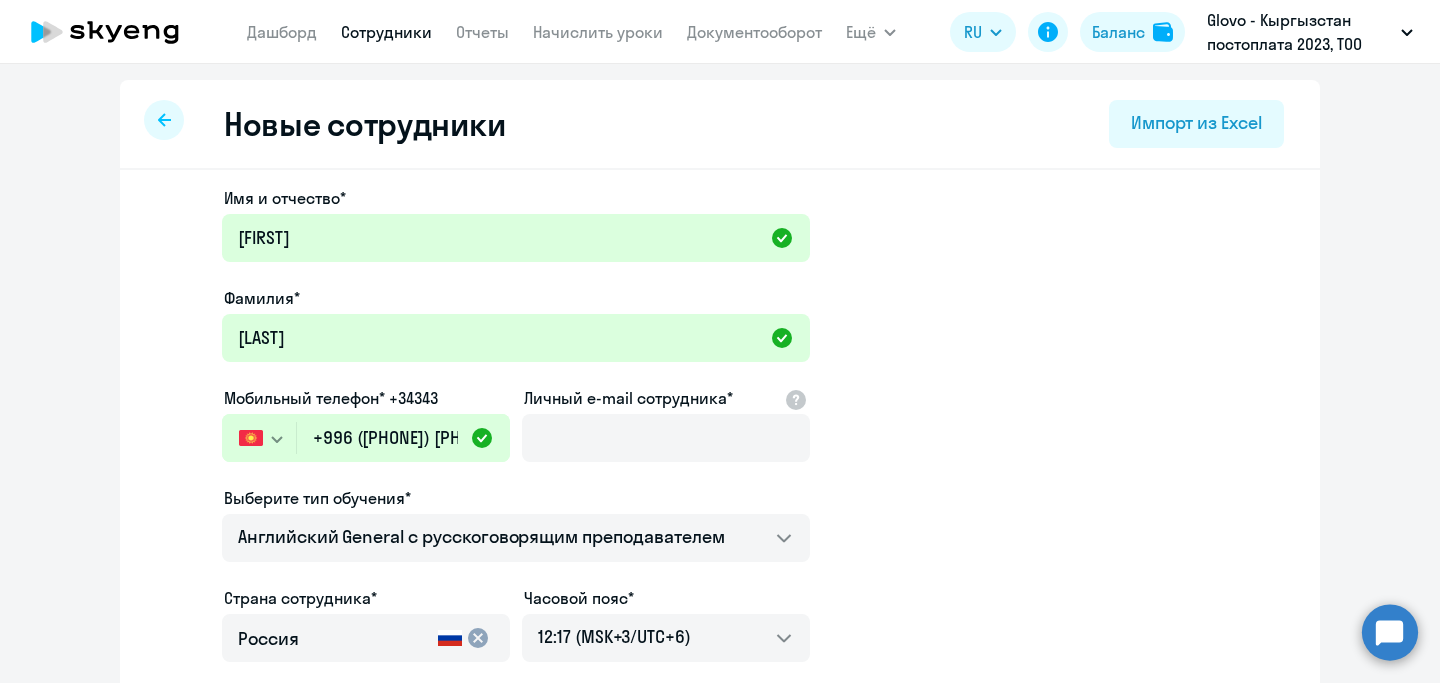 click 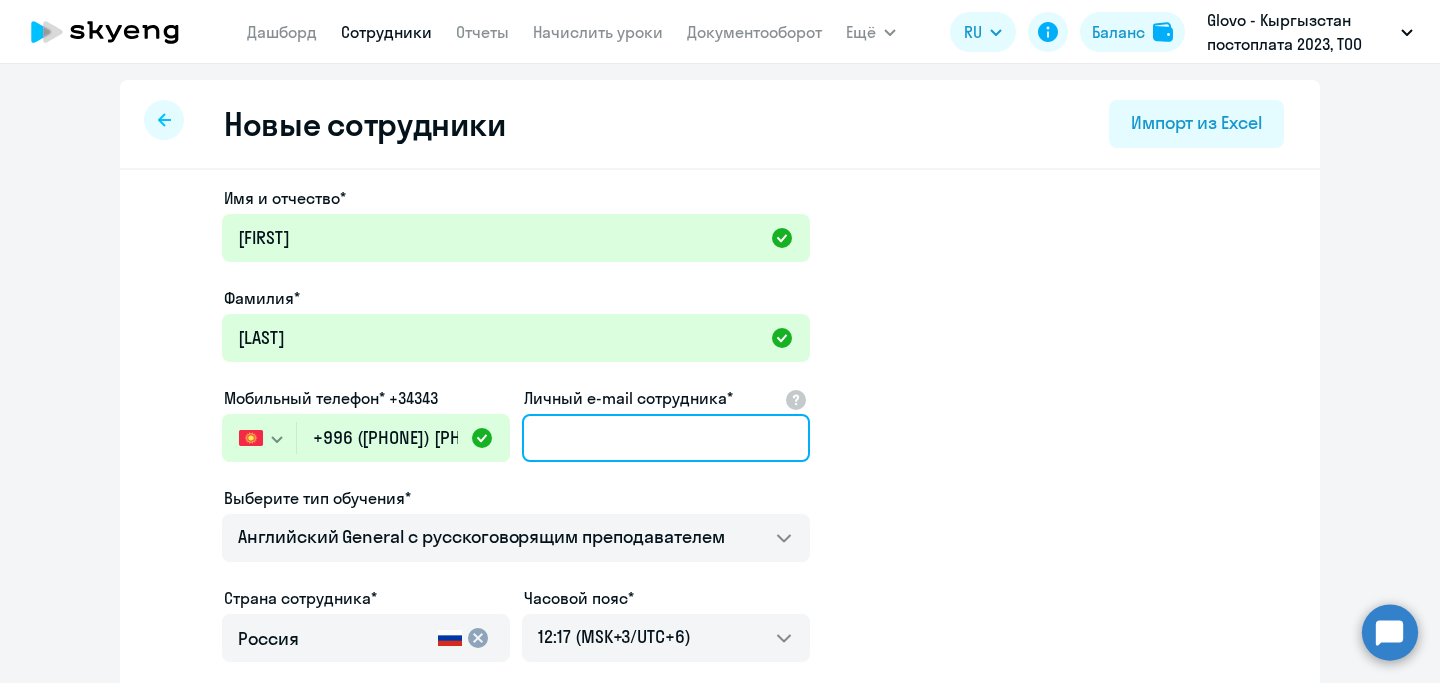 click on "Личный e-mail сотрудника*" at bounding box center [666, 438] 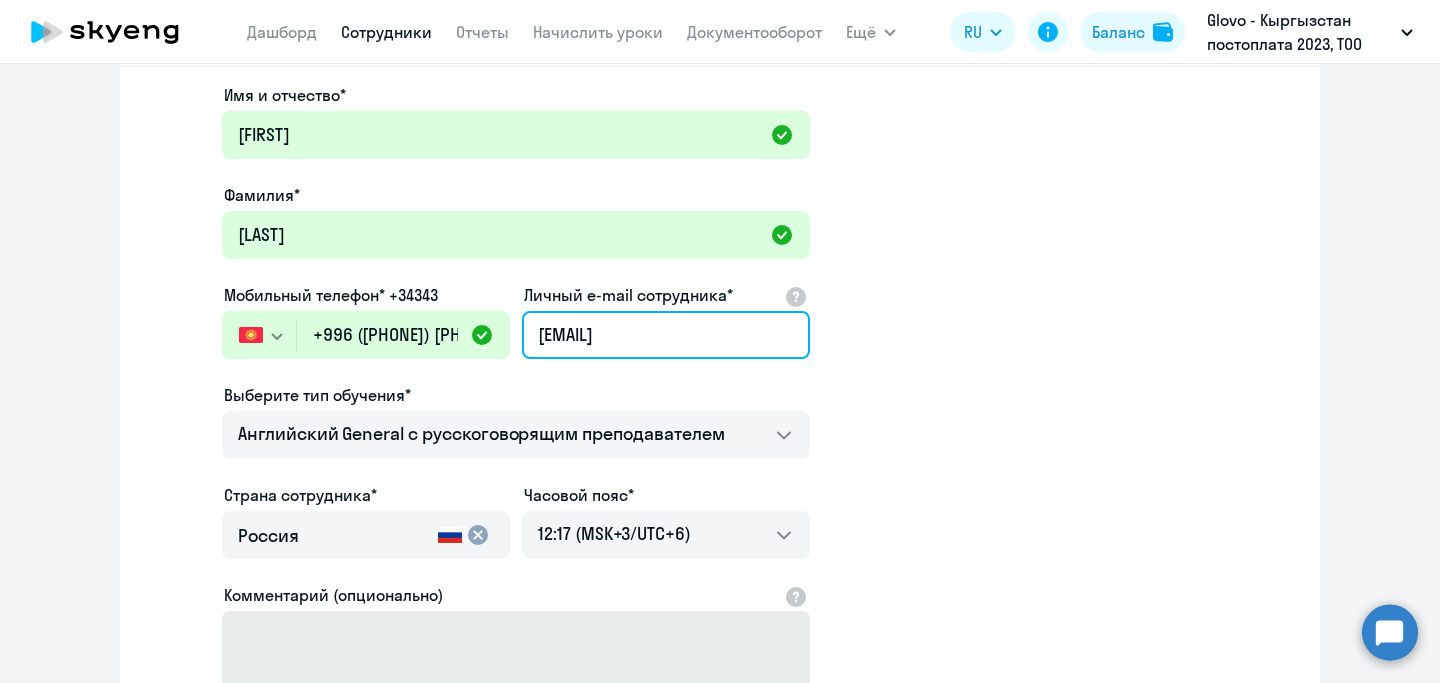 scroll, scrollTop: 300, scrollLeft: 0, axis: vertical 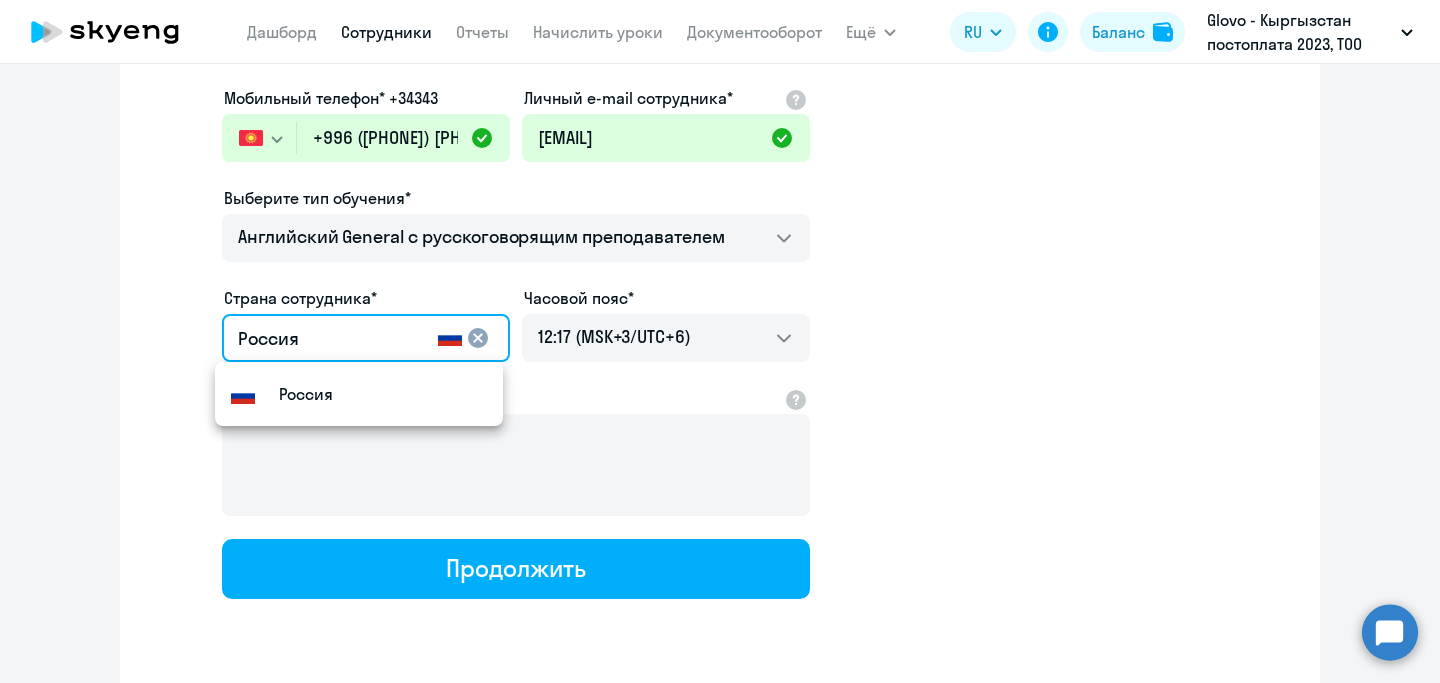 click on "Россия" at bounding box center [334, 339] 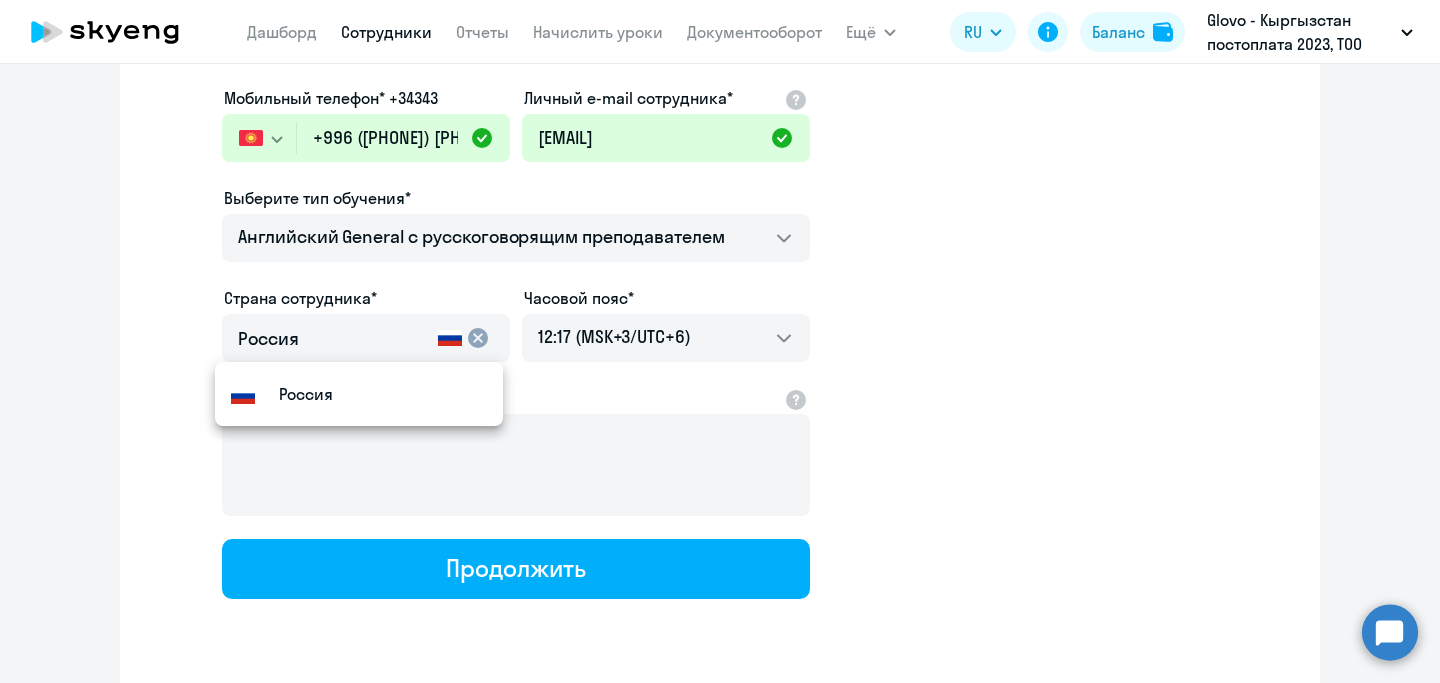 click on "cancel" 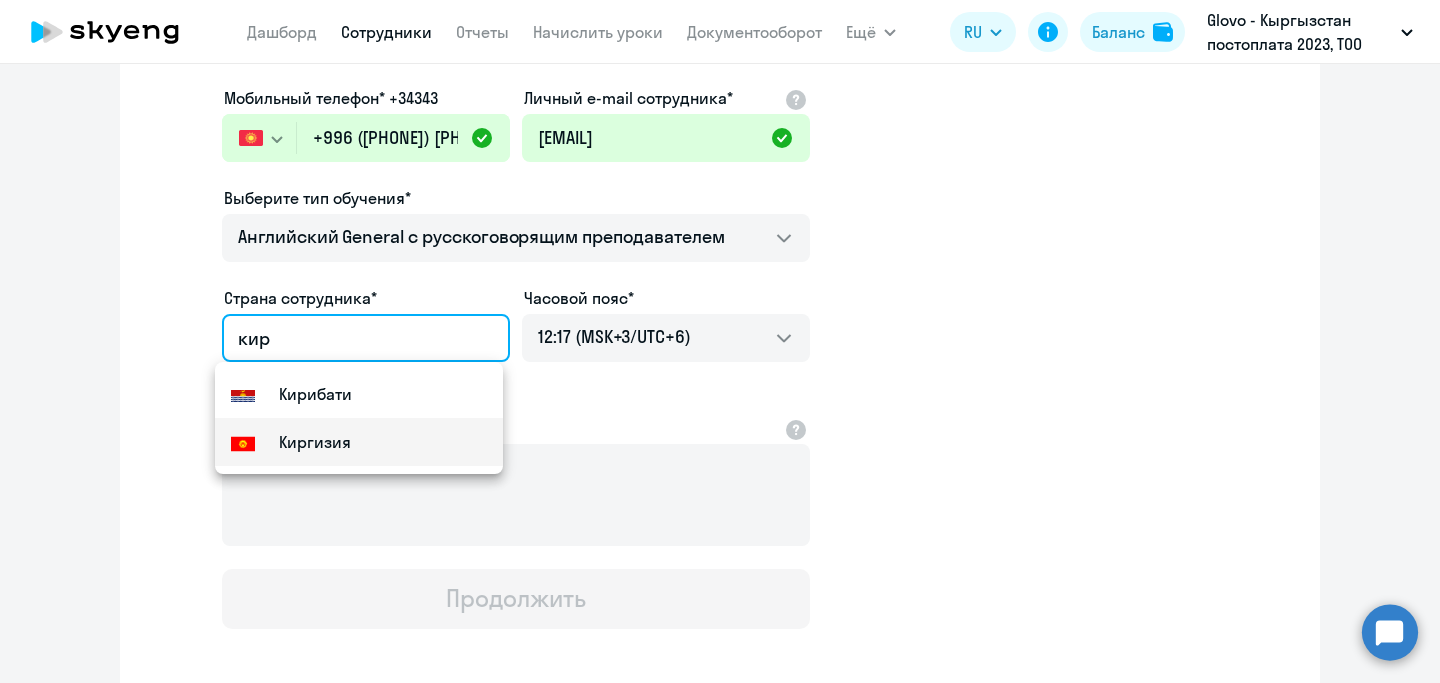 click on "Киргизия" at bounding box center [359, 442] 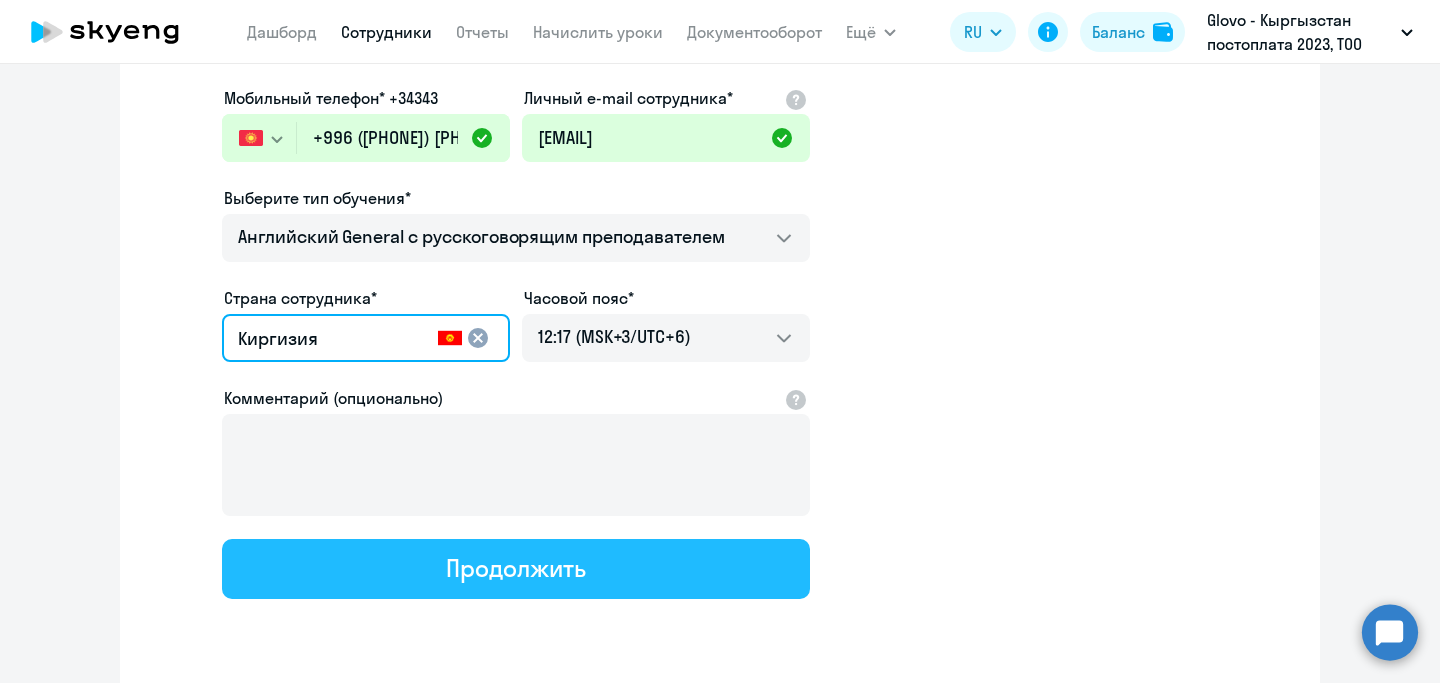 click on "Продолжить" 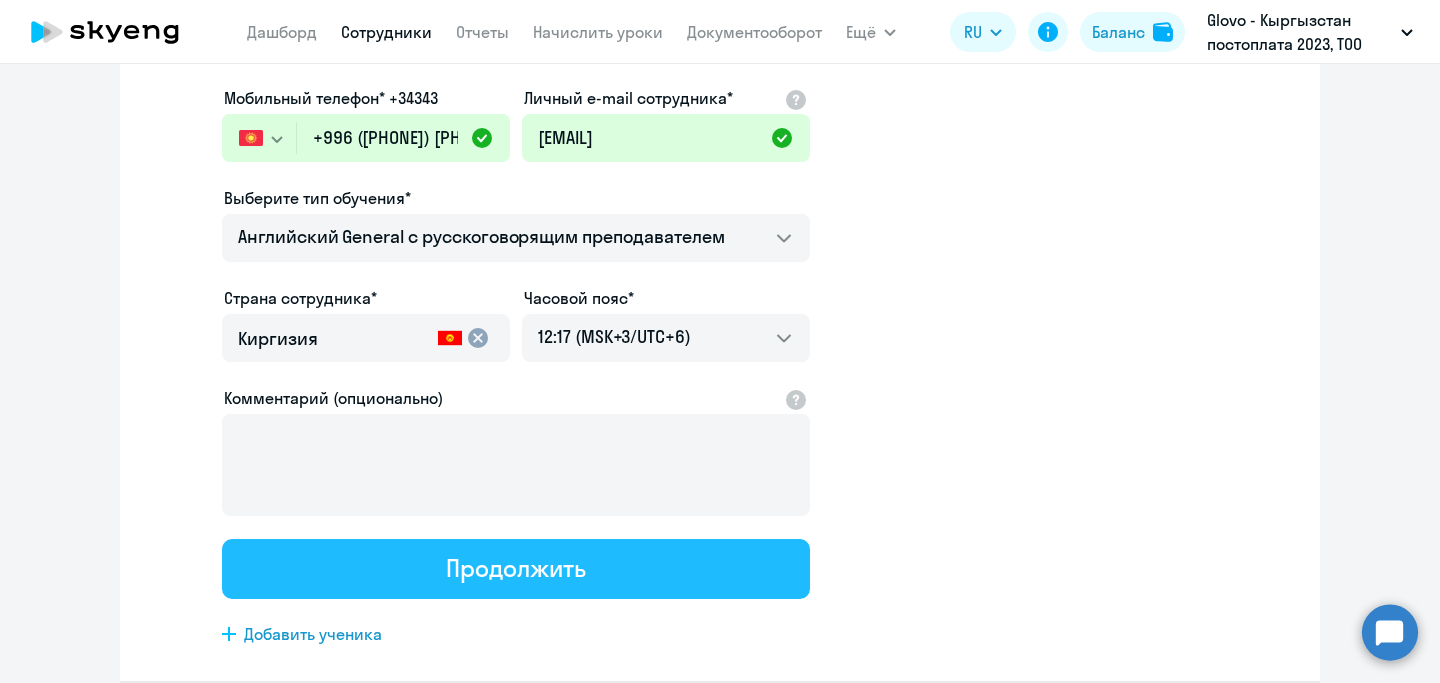 scroll, scrollTop: 0, scrollLeft: 0, axis: both 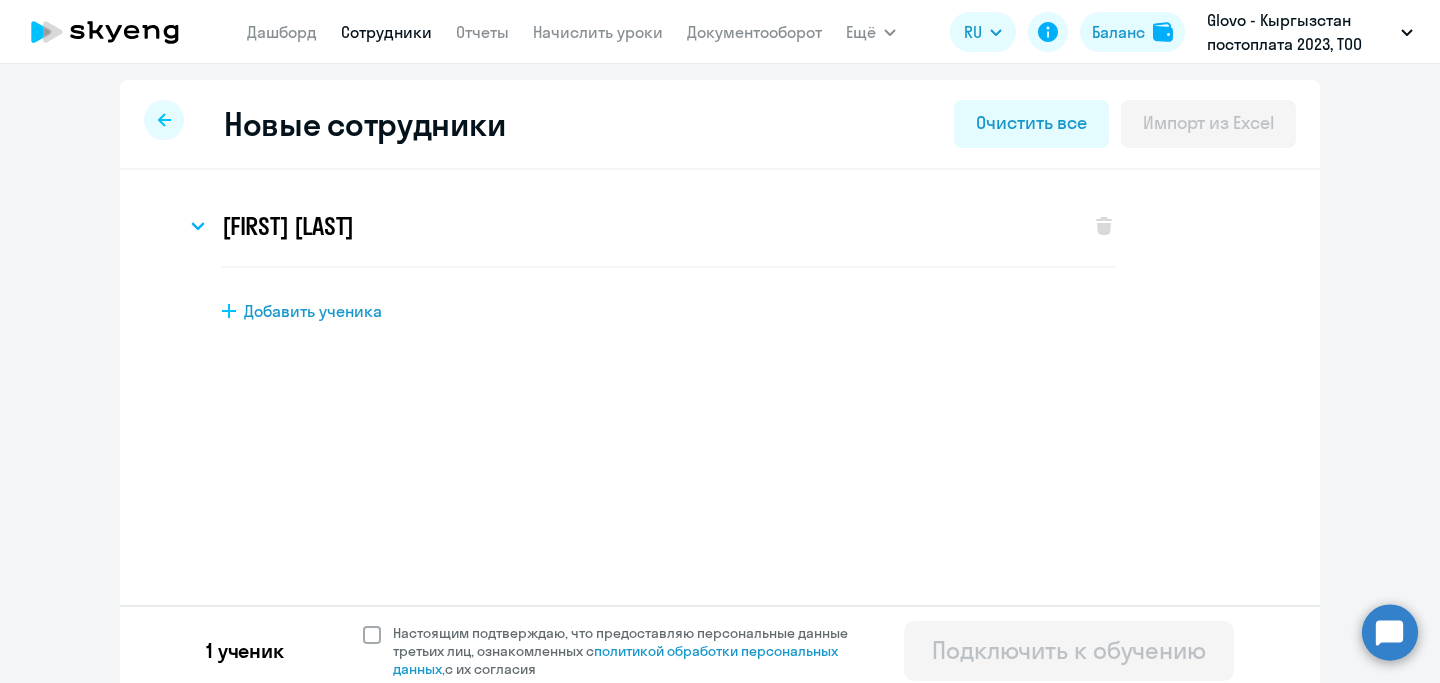 click 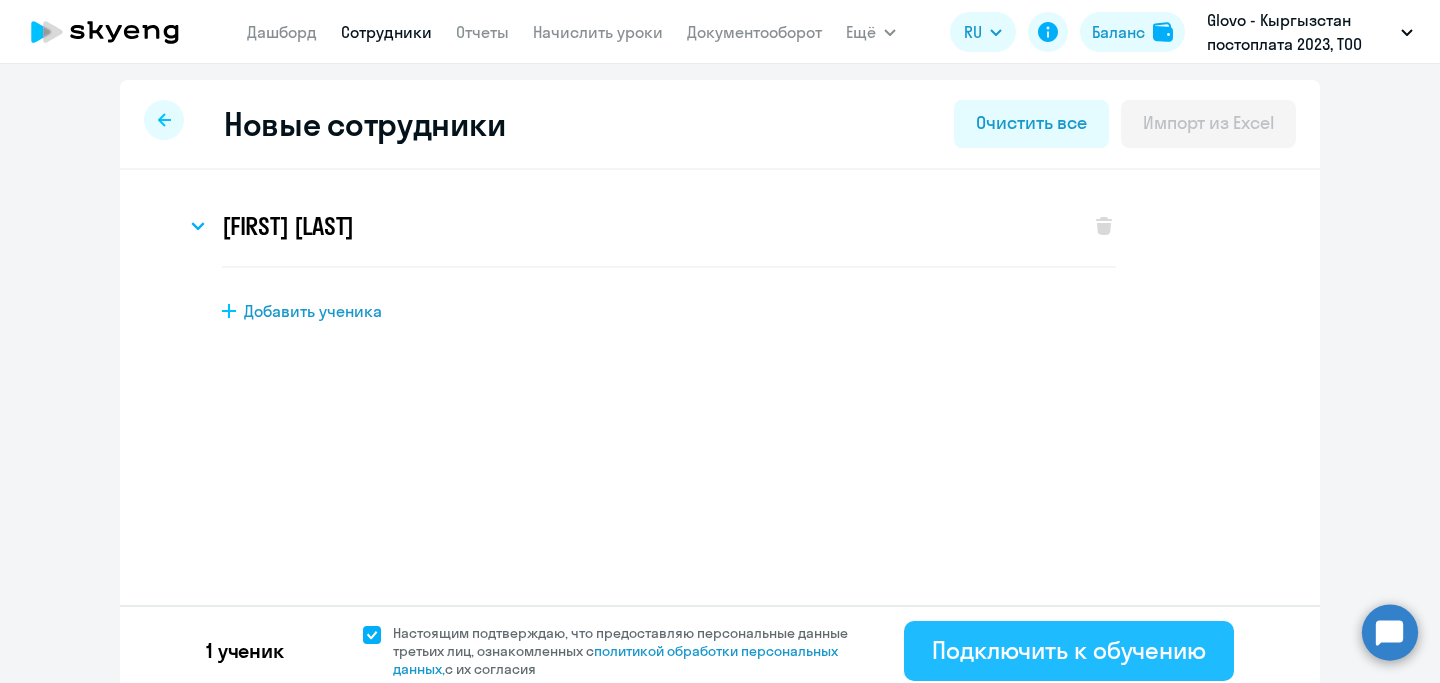 click on "Подключить к обучению" 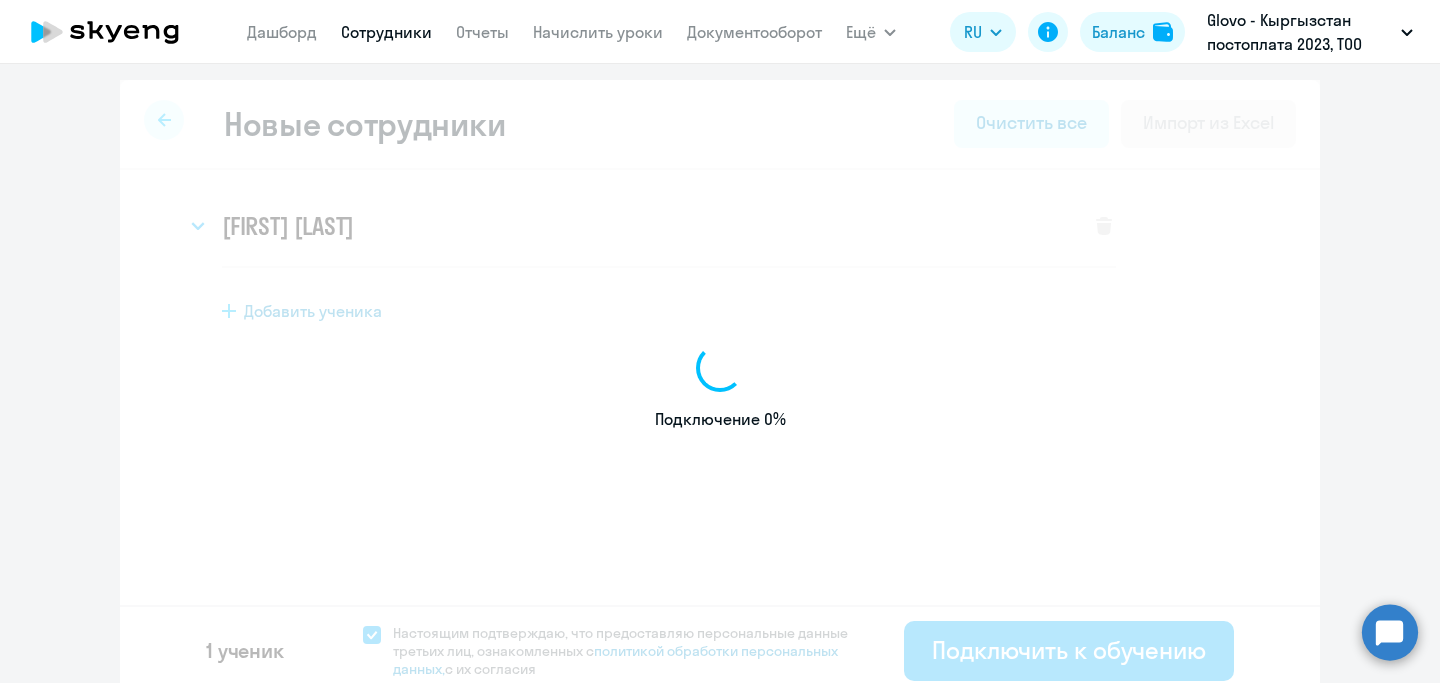 select on "english_adult_not_native_speaker" 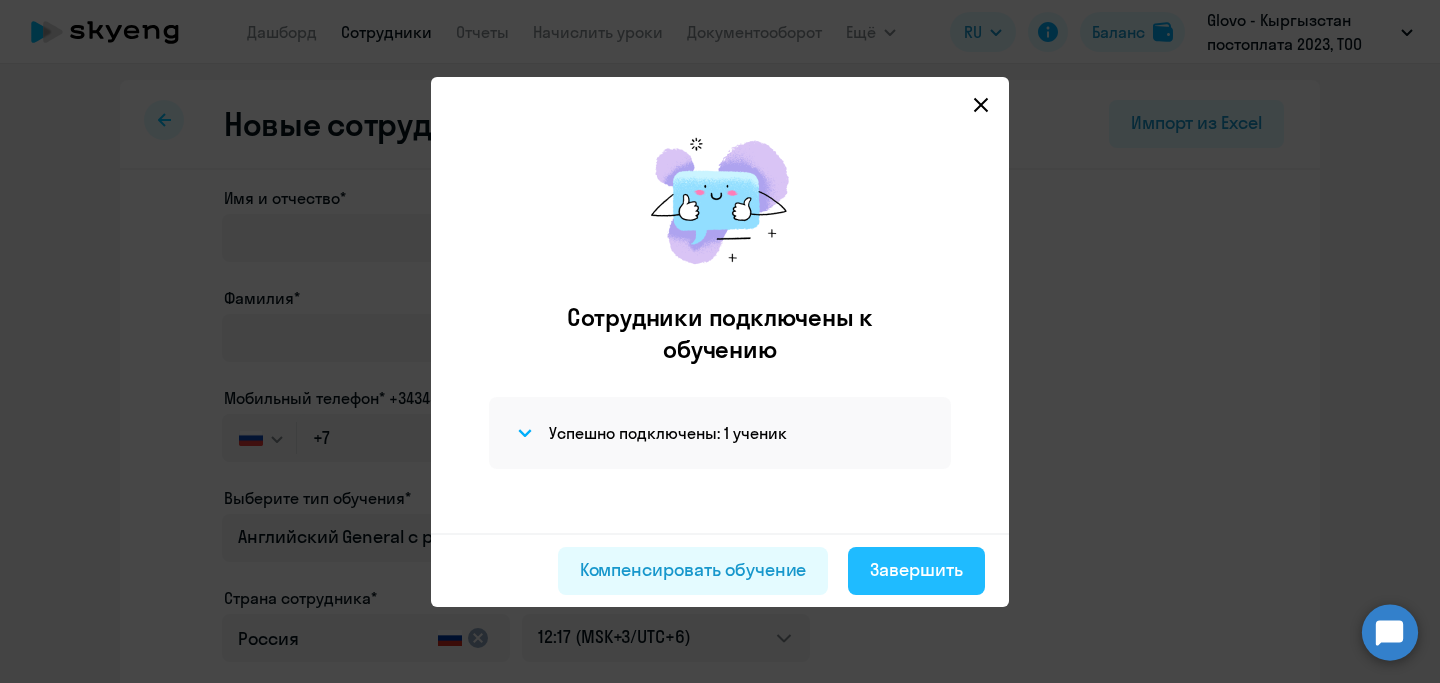 click on "Завершить" at bounding box center (916, 570) 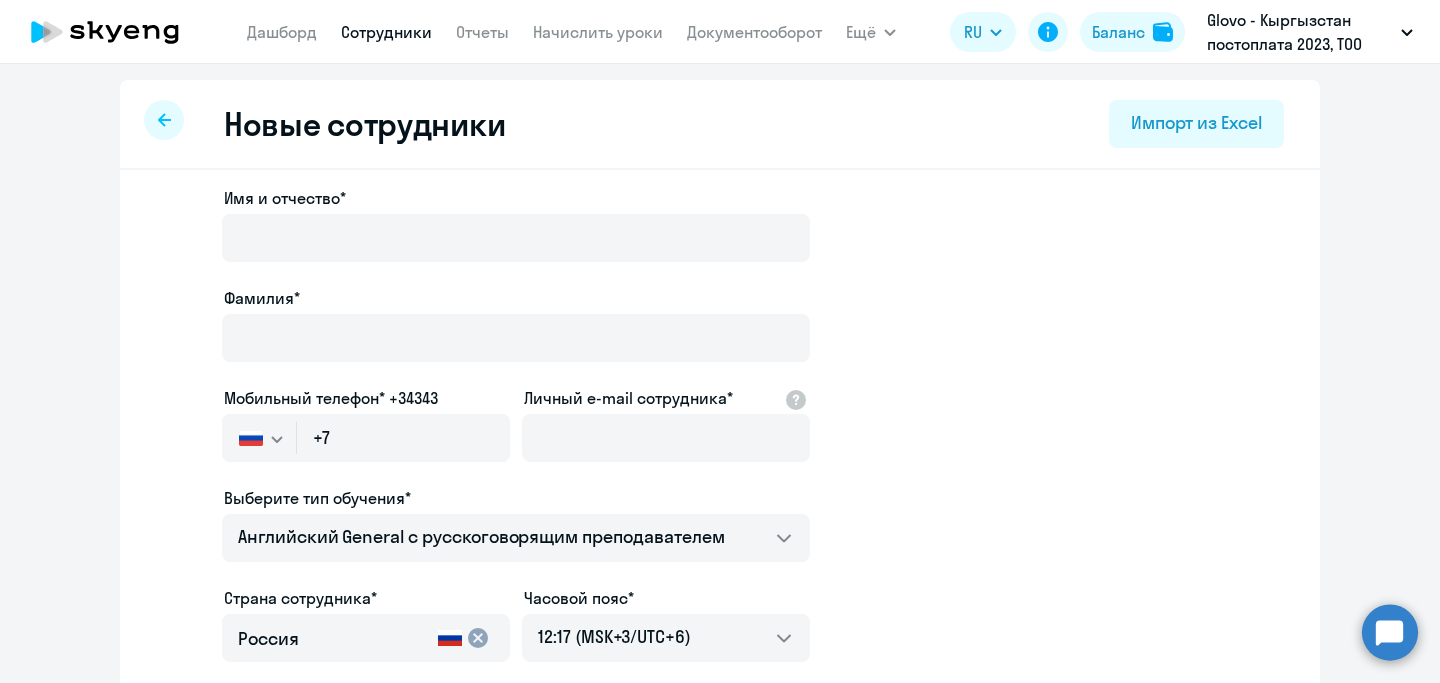 select on "30" 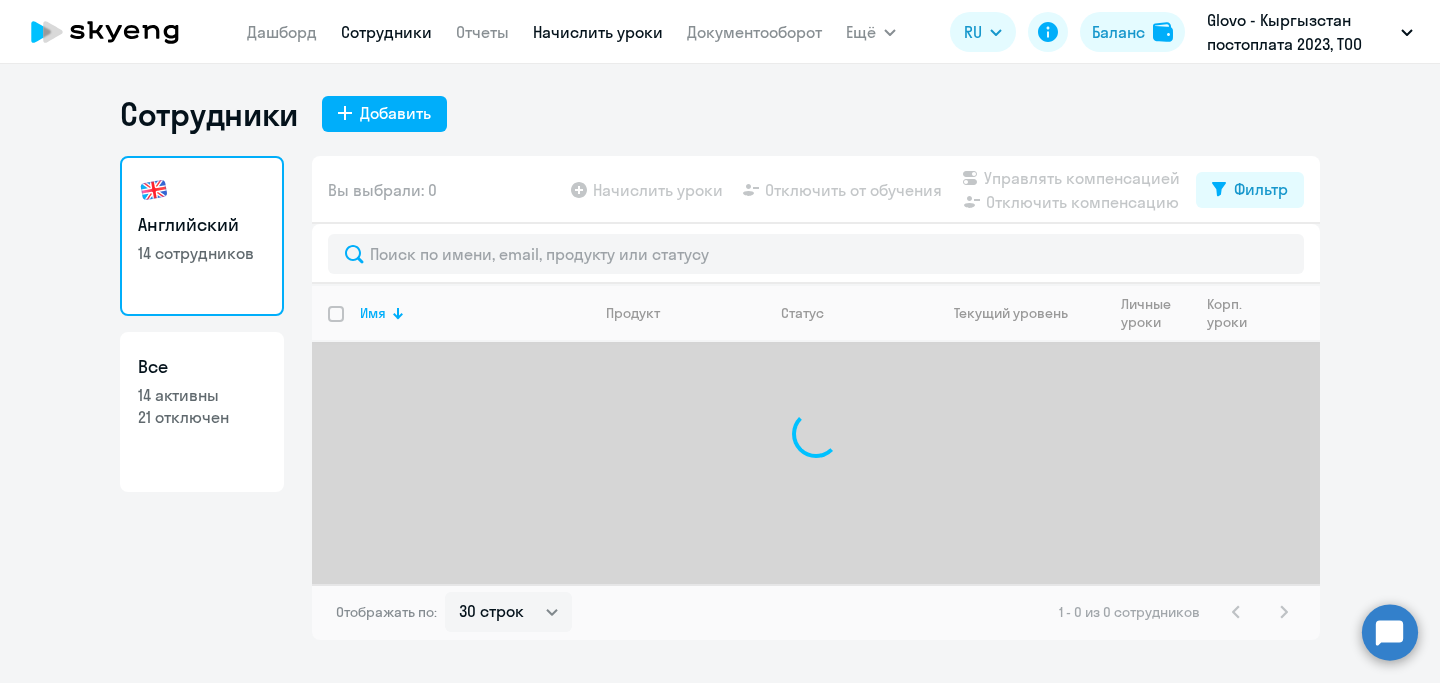 click on "Начислить уроки" at bounding box center (598, 32) 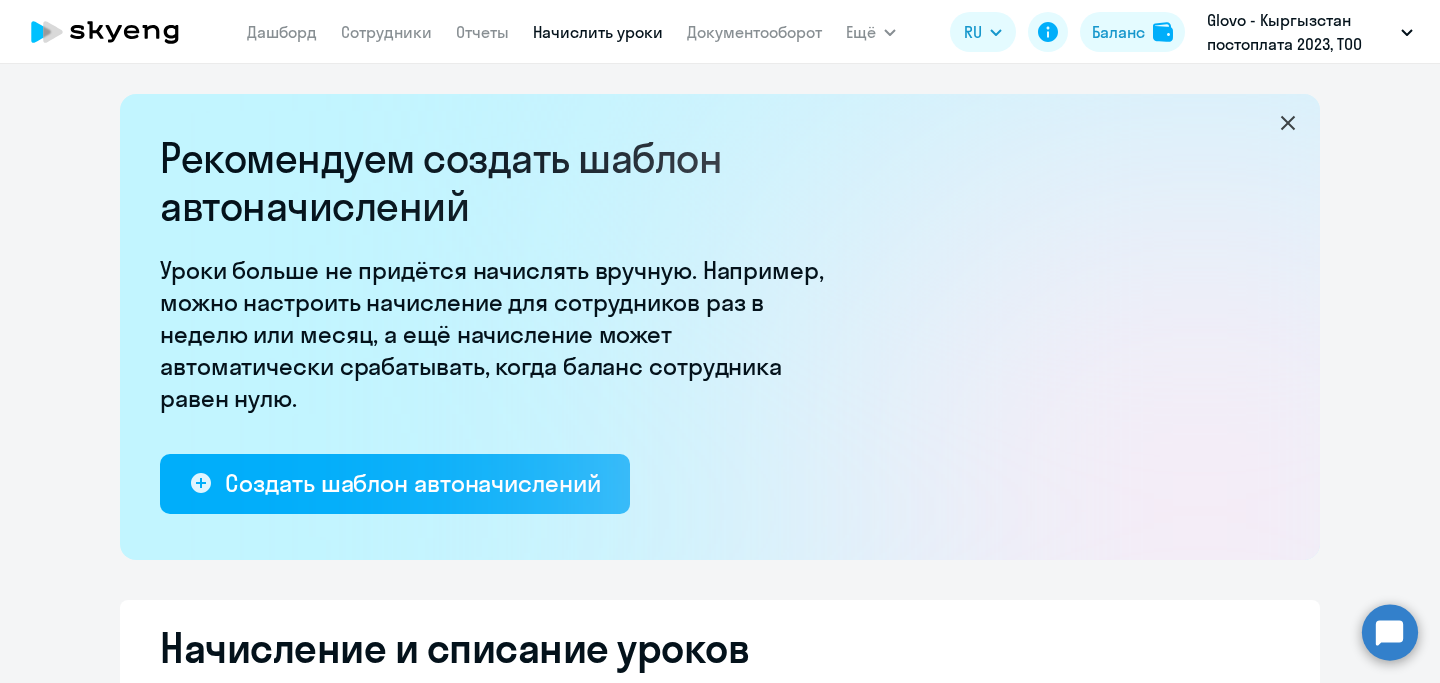 select on "10" 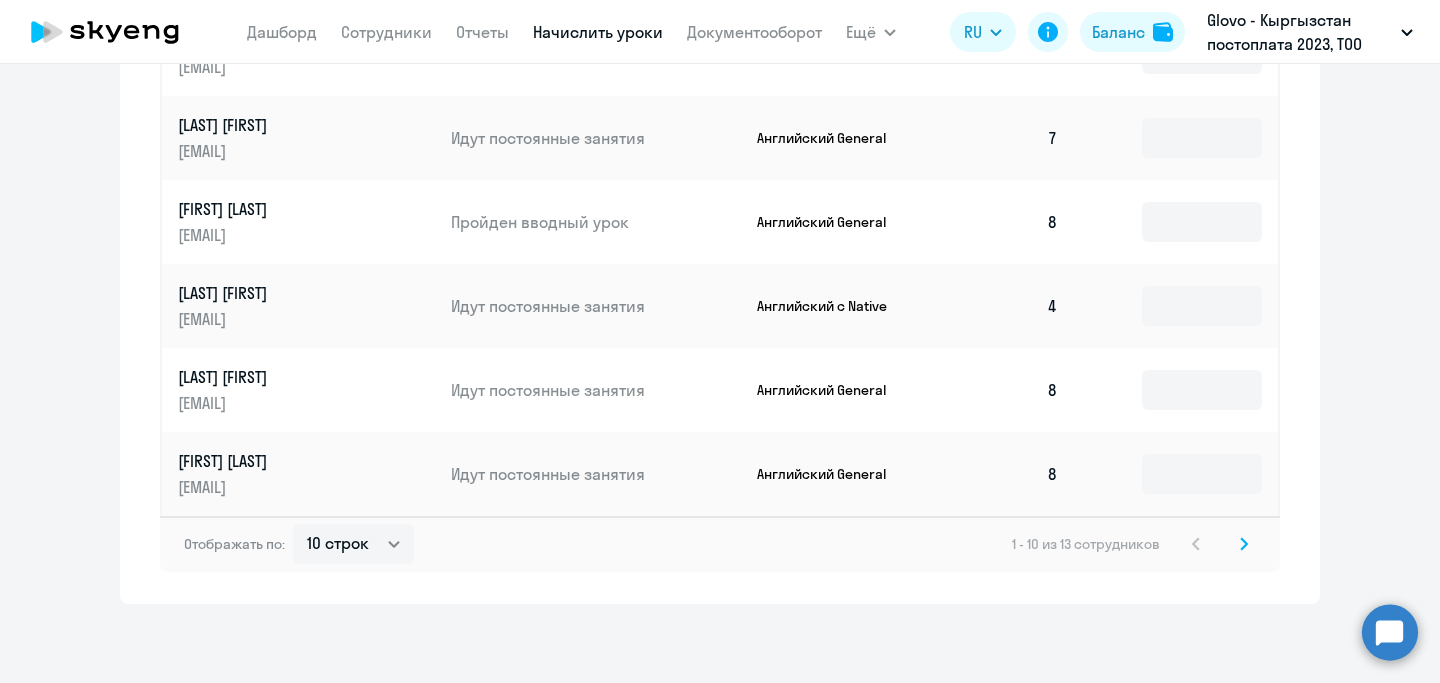 scroll, scrollTop: 1381, scrollLeft: 0, axis: vertical 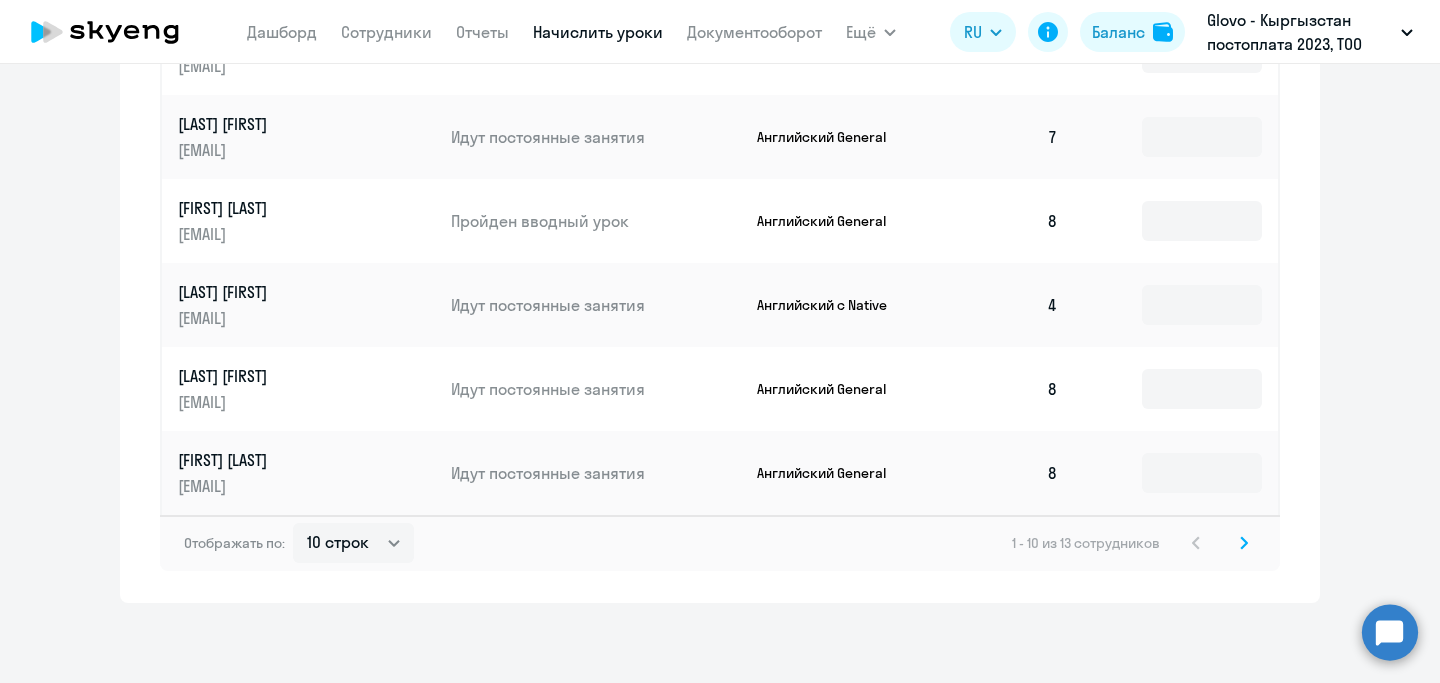 click 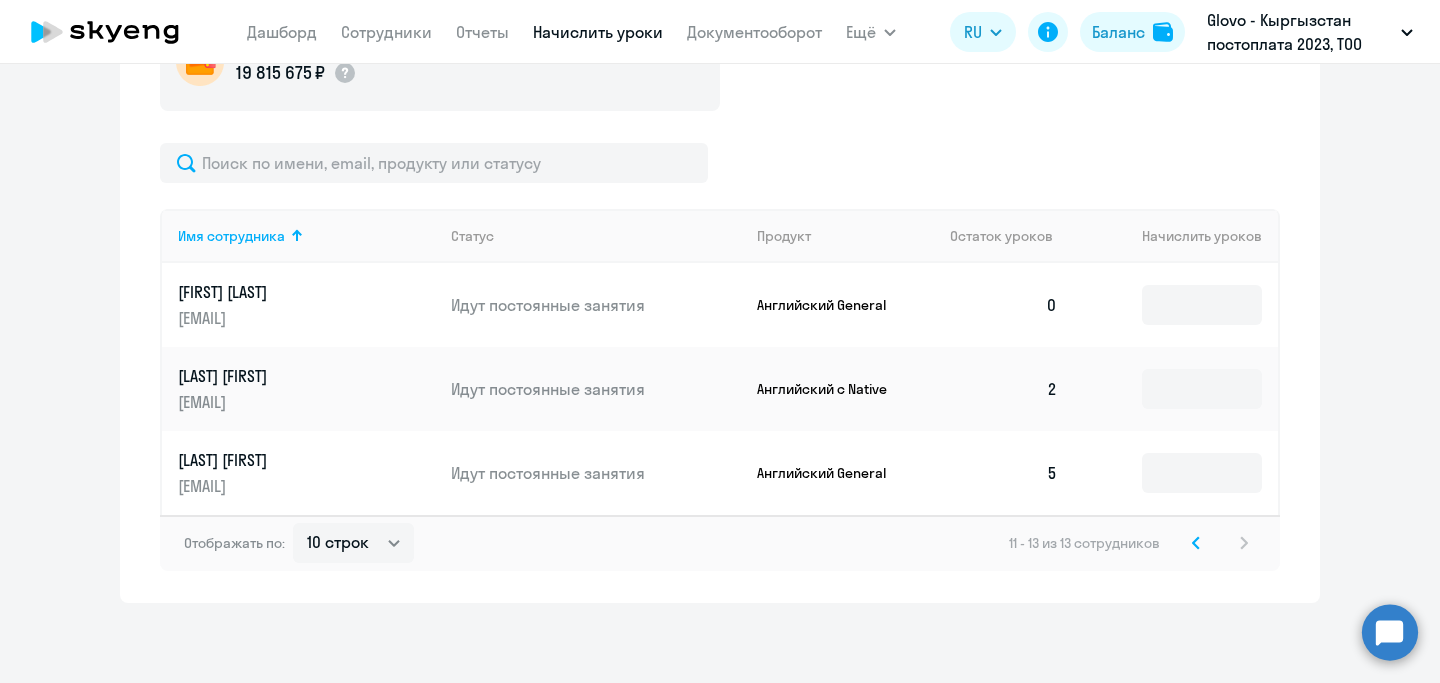 scroll, scrollTop: 793, scrollLeft: 0, axis: vertical 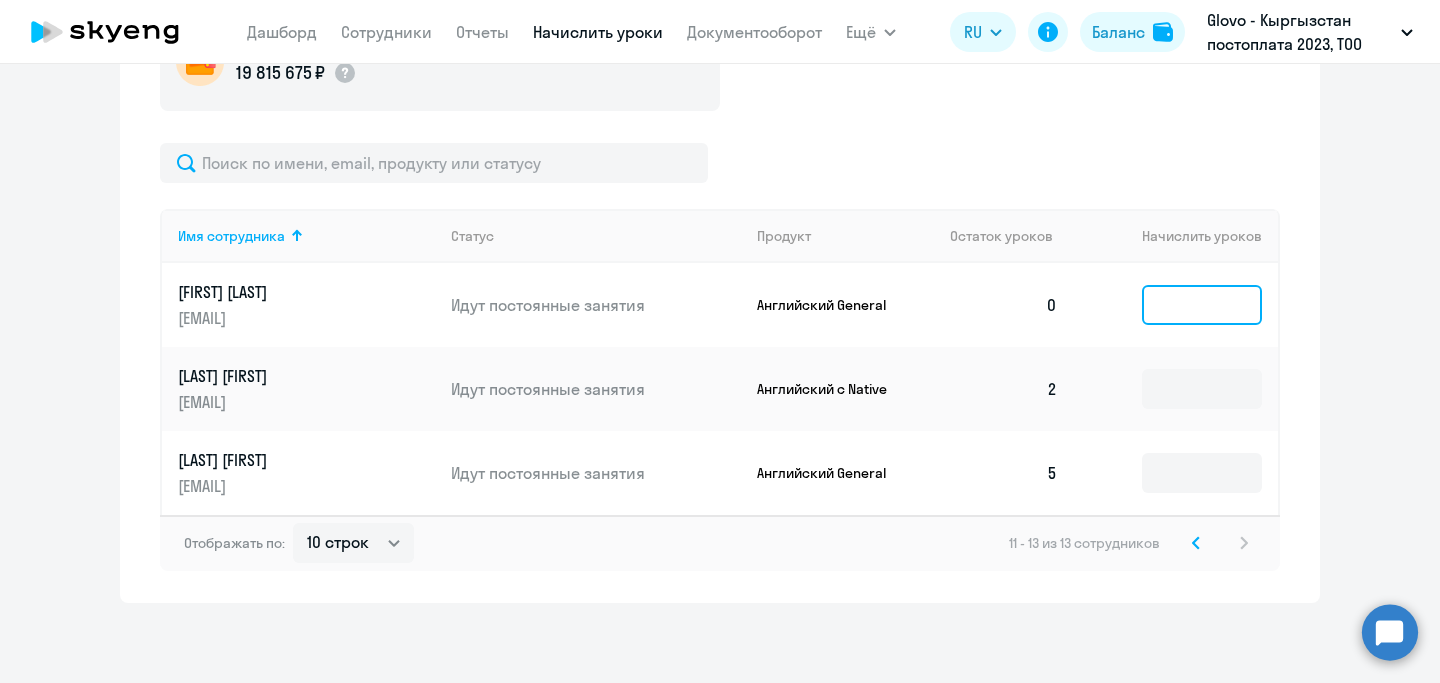 click 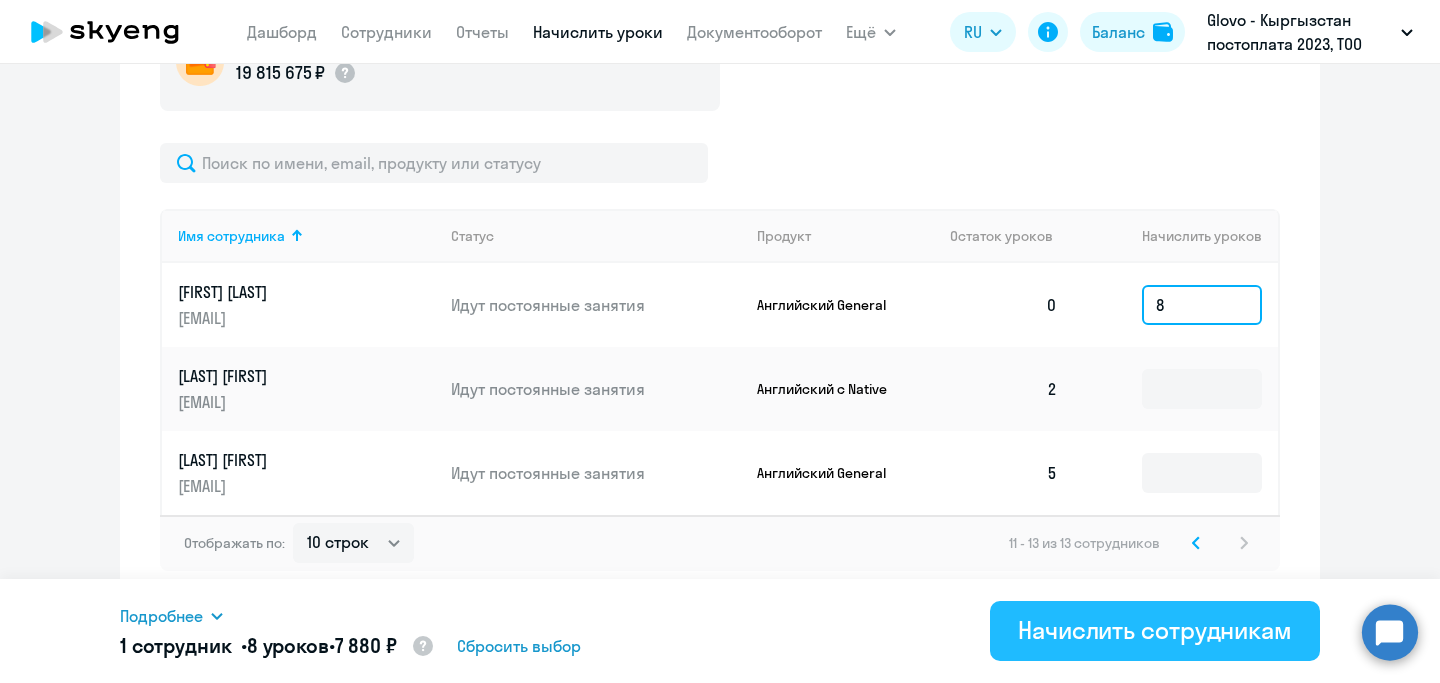type on "8" 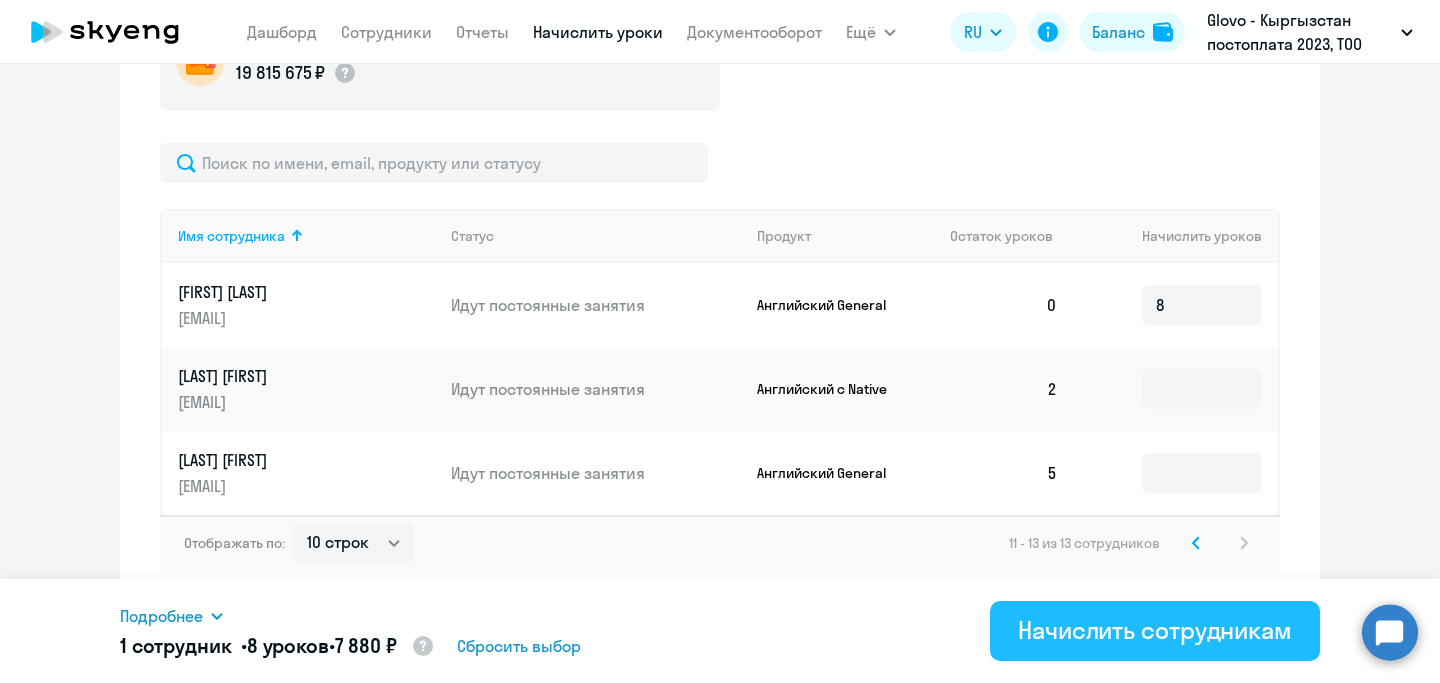 click on "Начислить сотрудникам" at bounding box center (1155, 630) 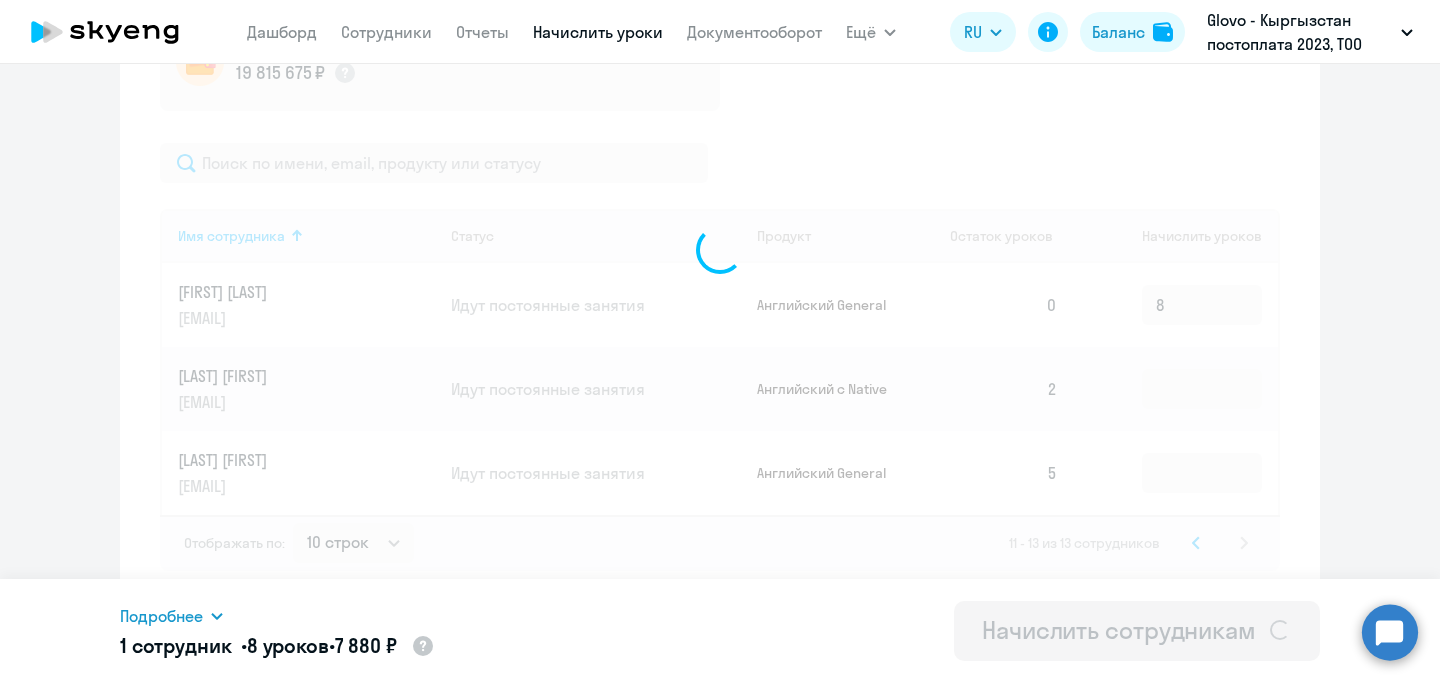 type 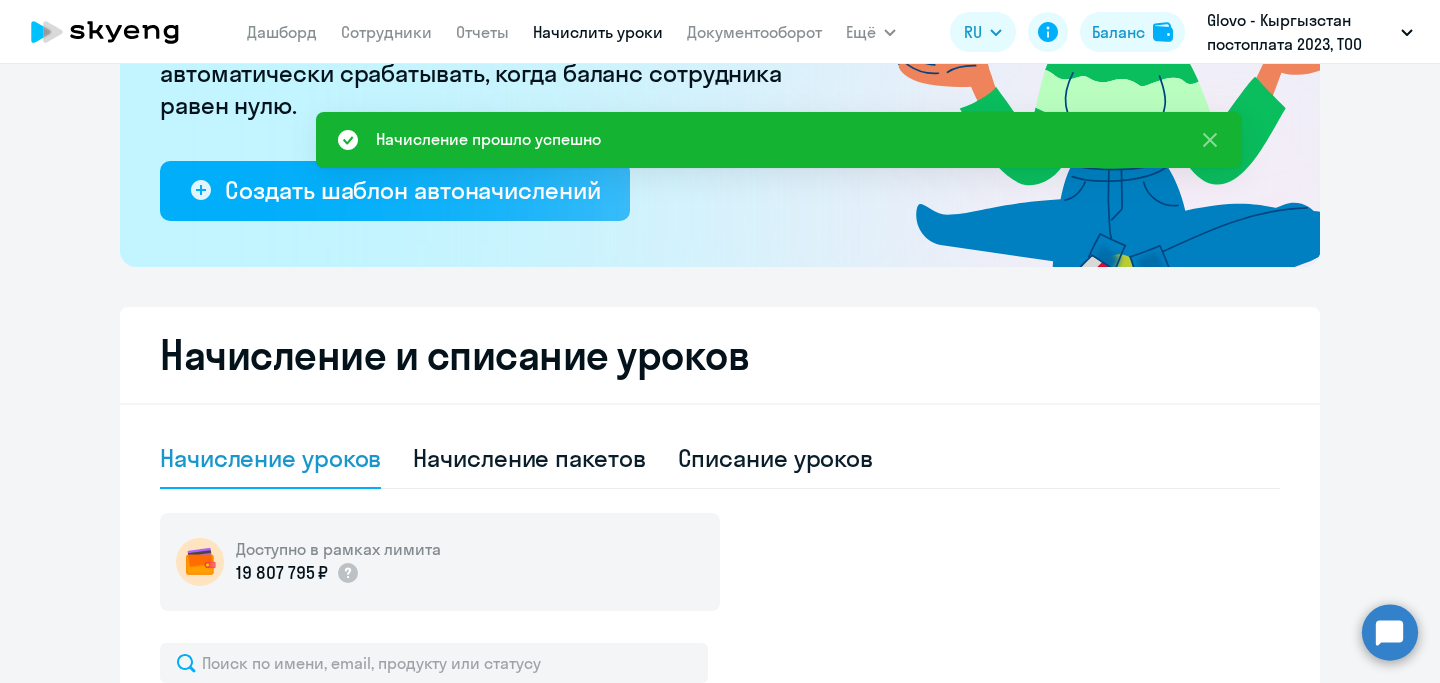 scroll, scrollTop: 0, scrollLeft: 0, axis: both 